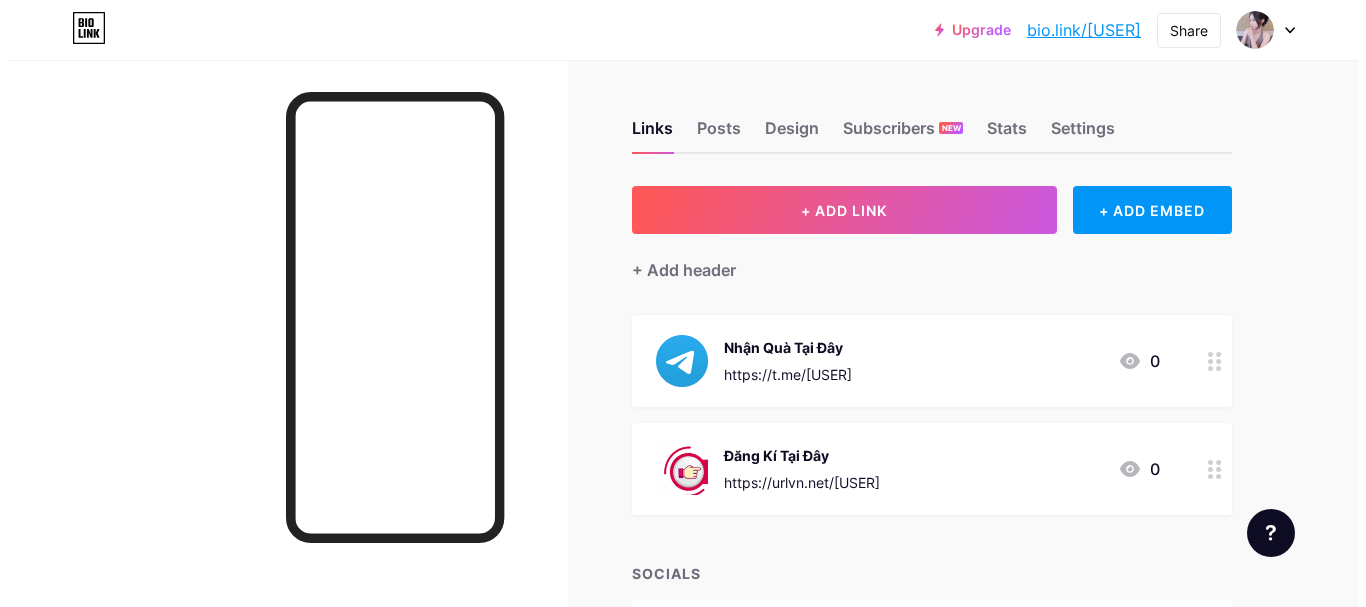 scroll, scrollTop: 140, scrollLeft: 0, axis: vertical 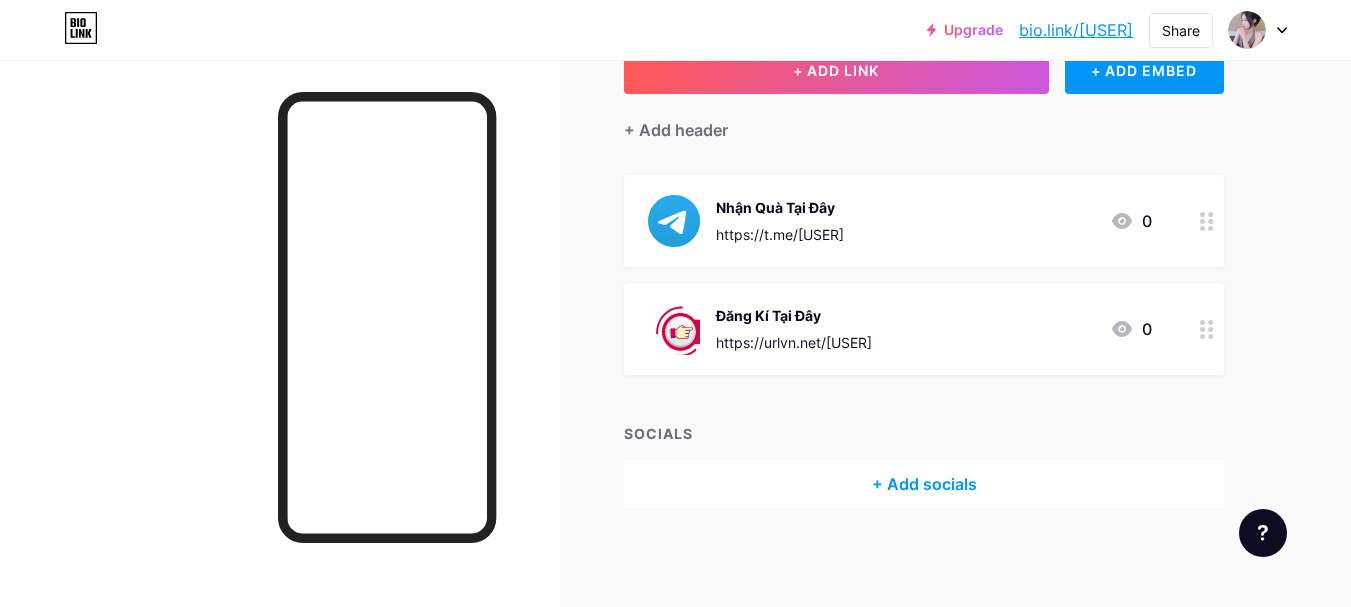 click on "Đăng Kí Tại Đây
https://urlvn.net/[USER]" at bounding box center [794, 329] 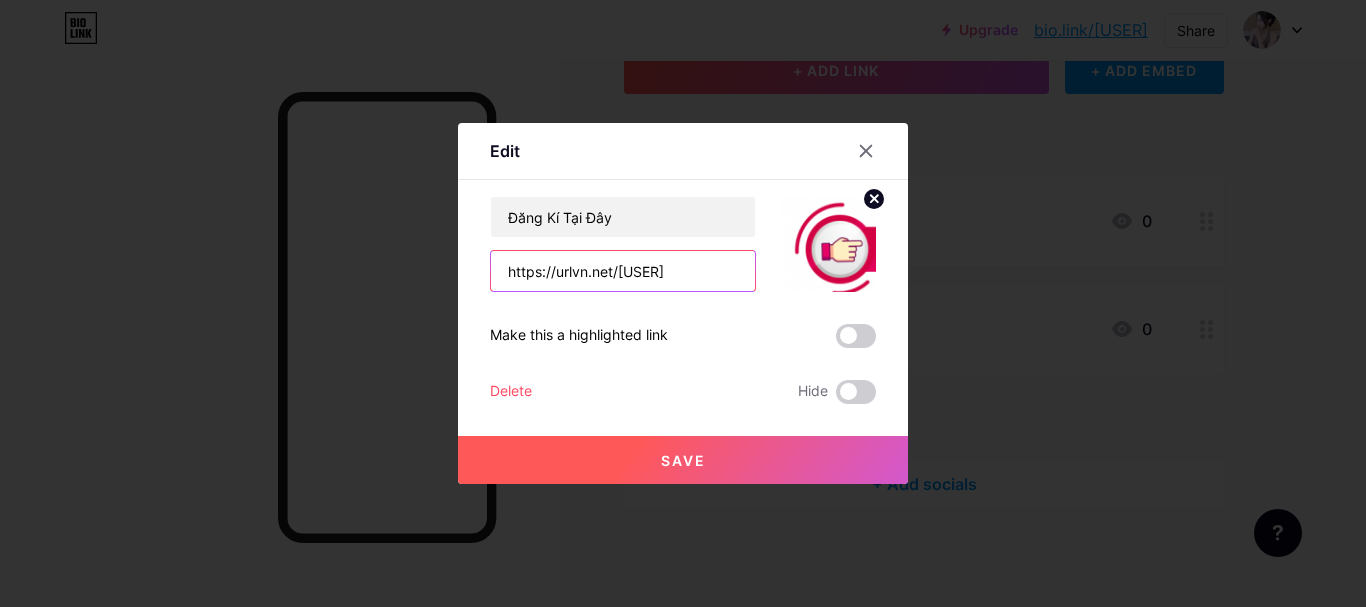 click on "https://urlvn.net/[USER]" at bounding box center (623, 271) 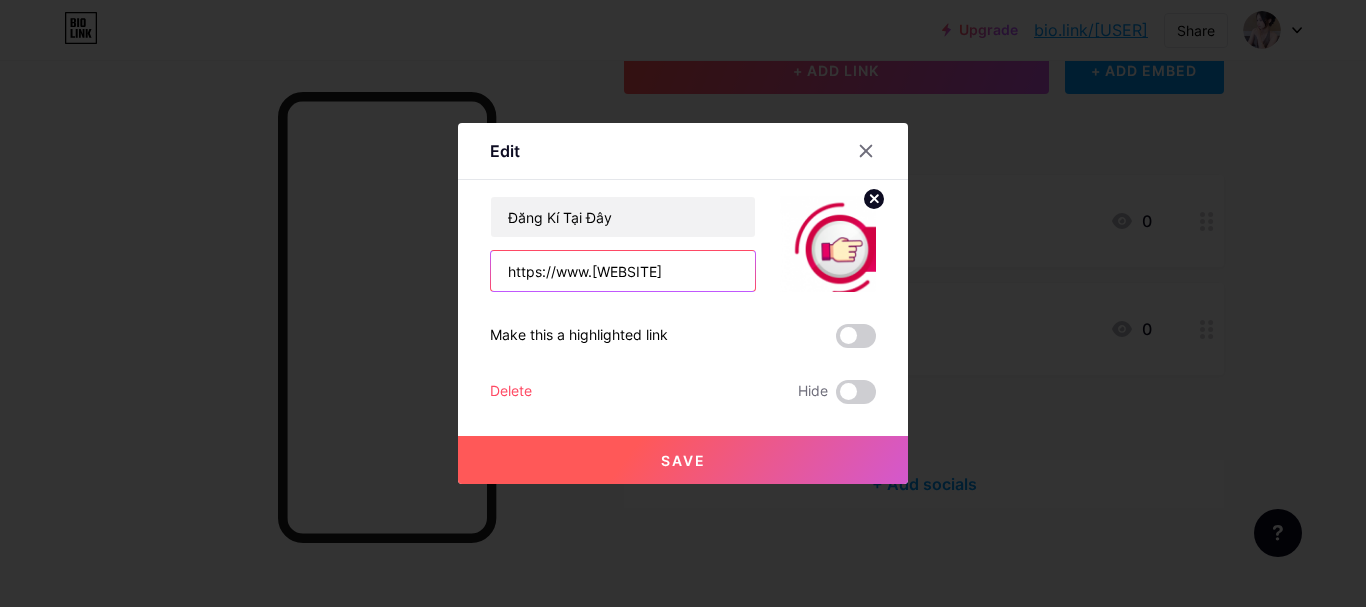 scroll, scrollTop: 0, scrollLeft: 121, axis: horizontal 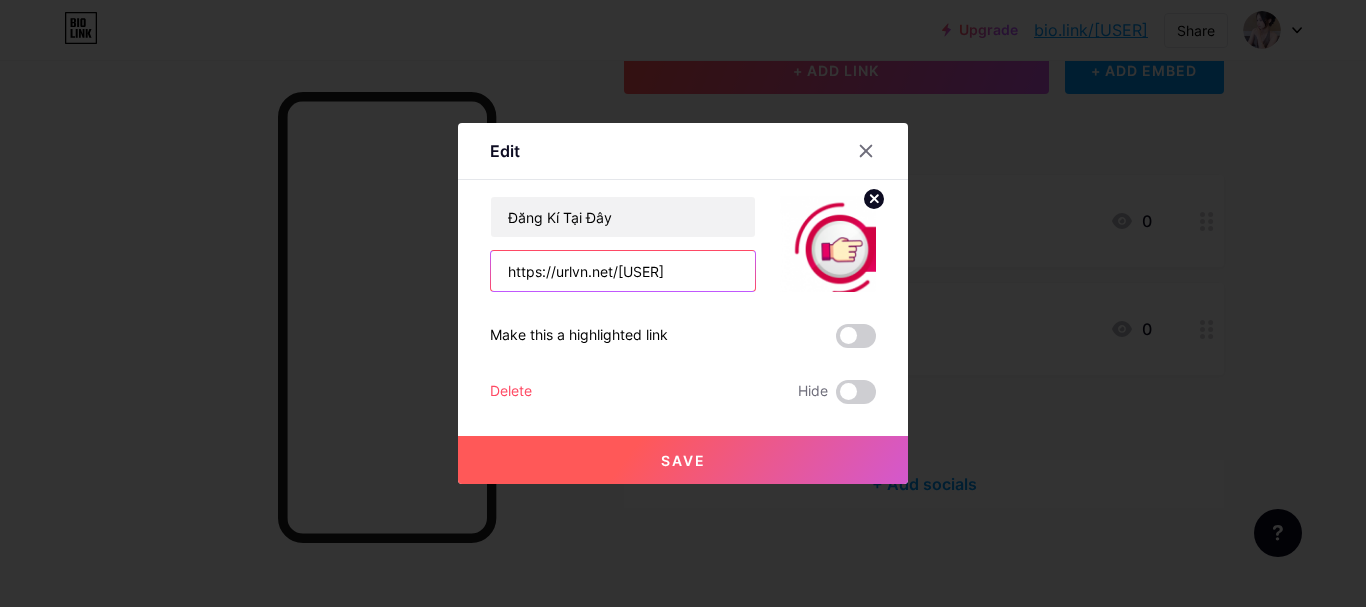 type on "https://urlvn.net/[USER]" 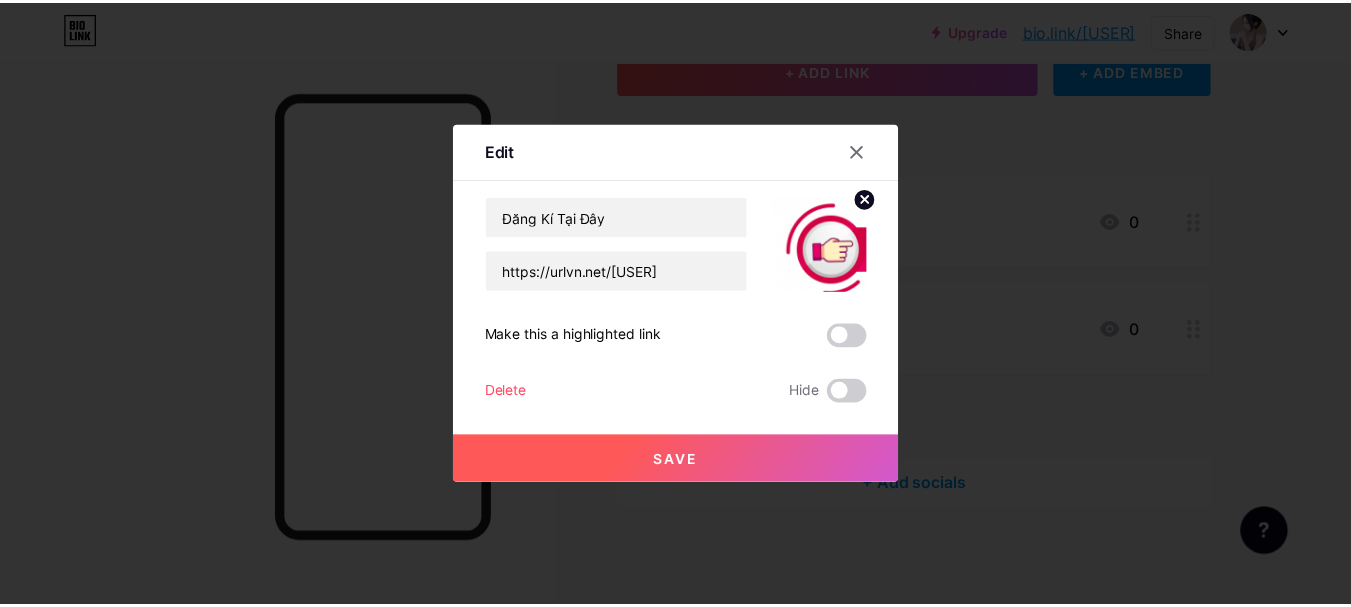 scroll, scrollTop: 0, scrollLeft: 0, axis: both 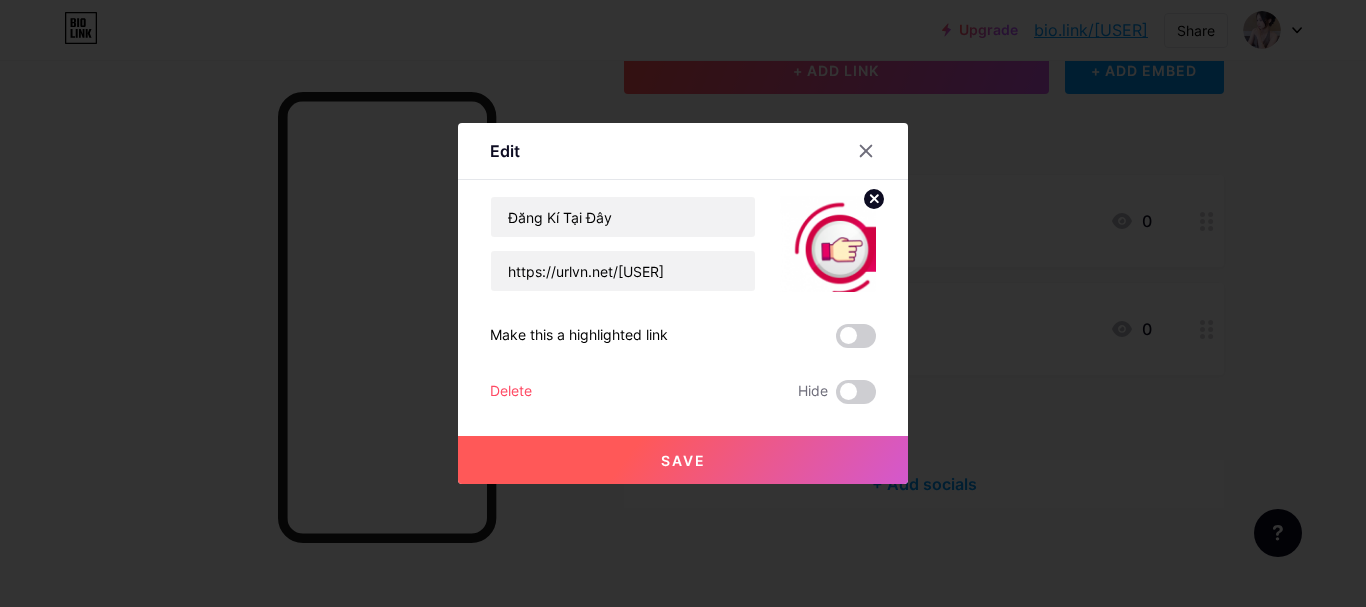 click on "Save" at bounding box center [683, 460] 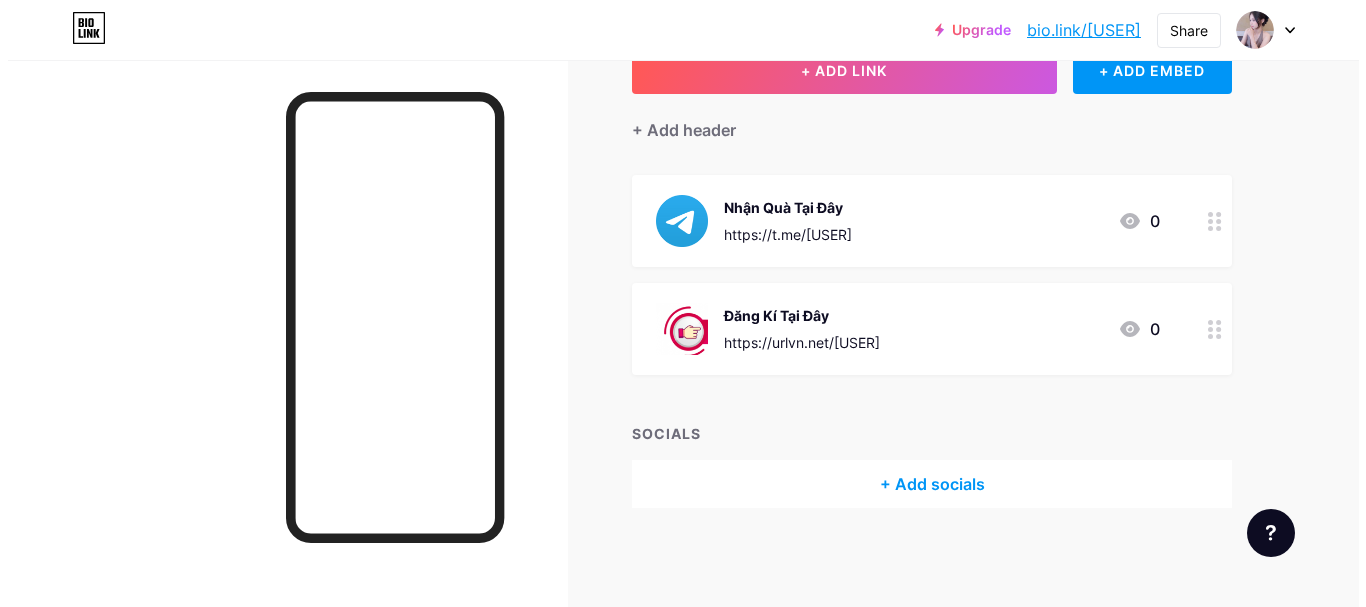scroll, scrollTop: 40, scrollLeft: 0, axis: vertical 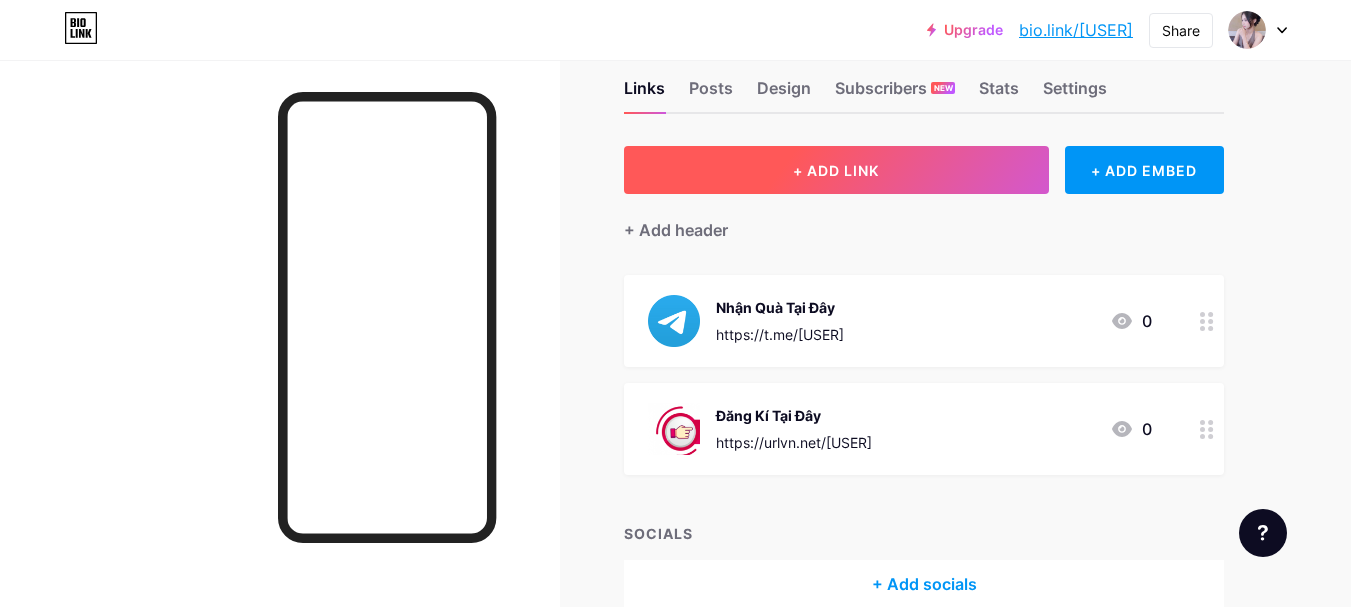 click on "+ ADD LINK" at bounding box center (836, 170) 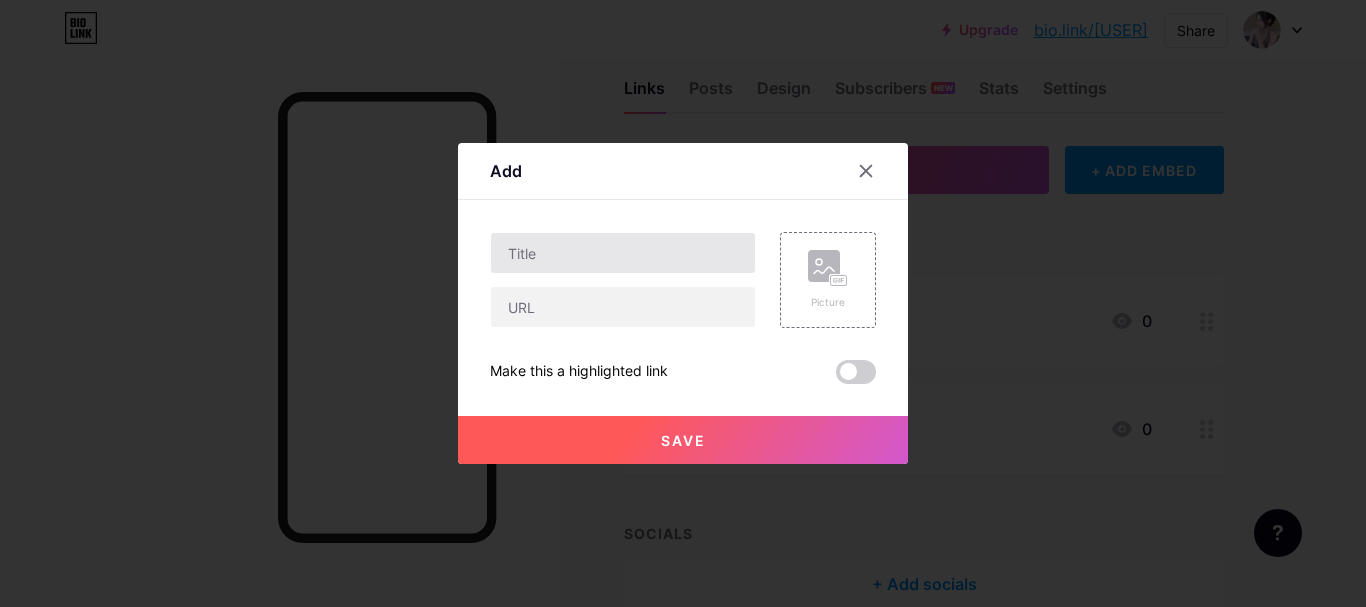 click at bounding box center [623, 253] 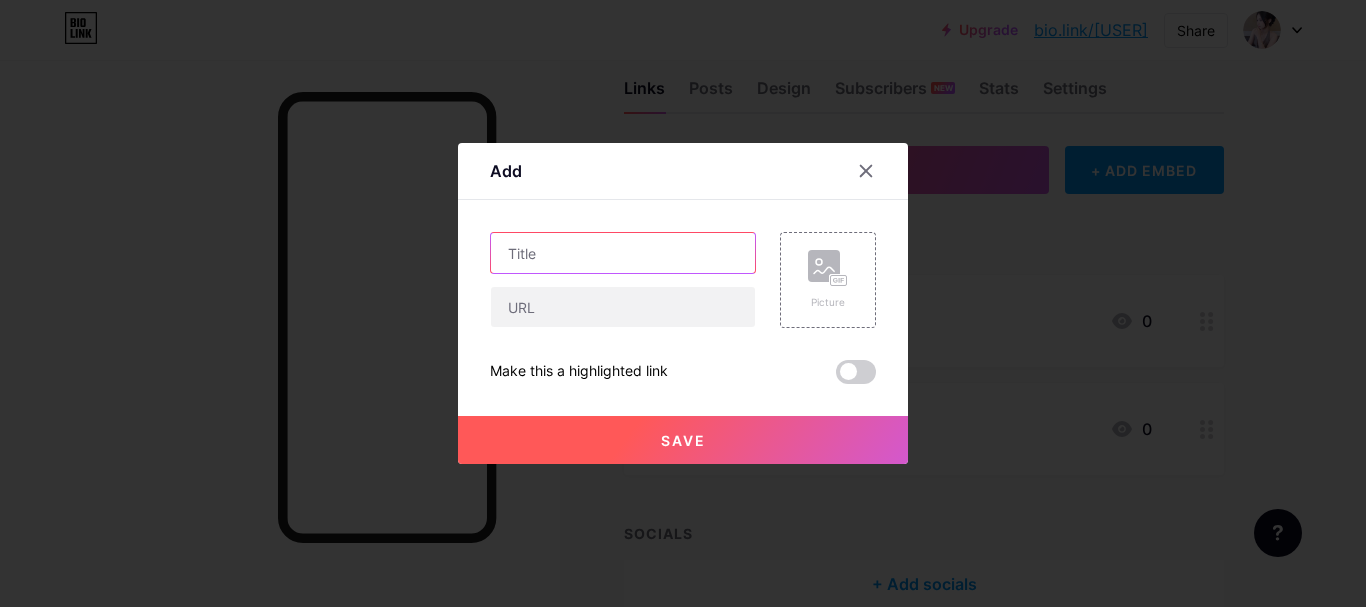 click at bounding box center (623, 253) 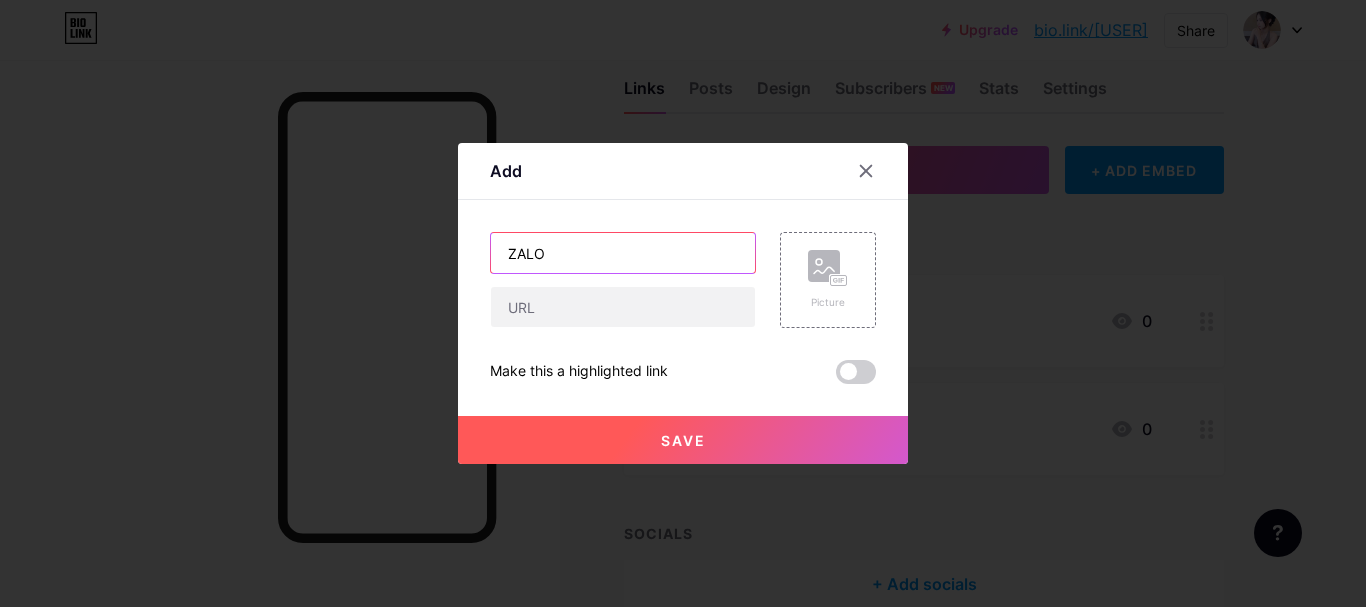 type on "ZALO" 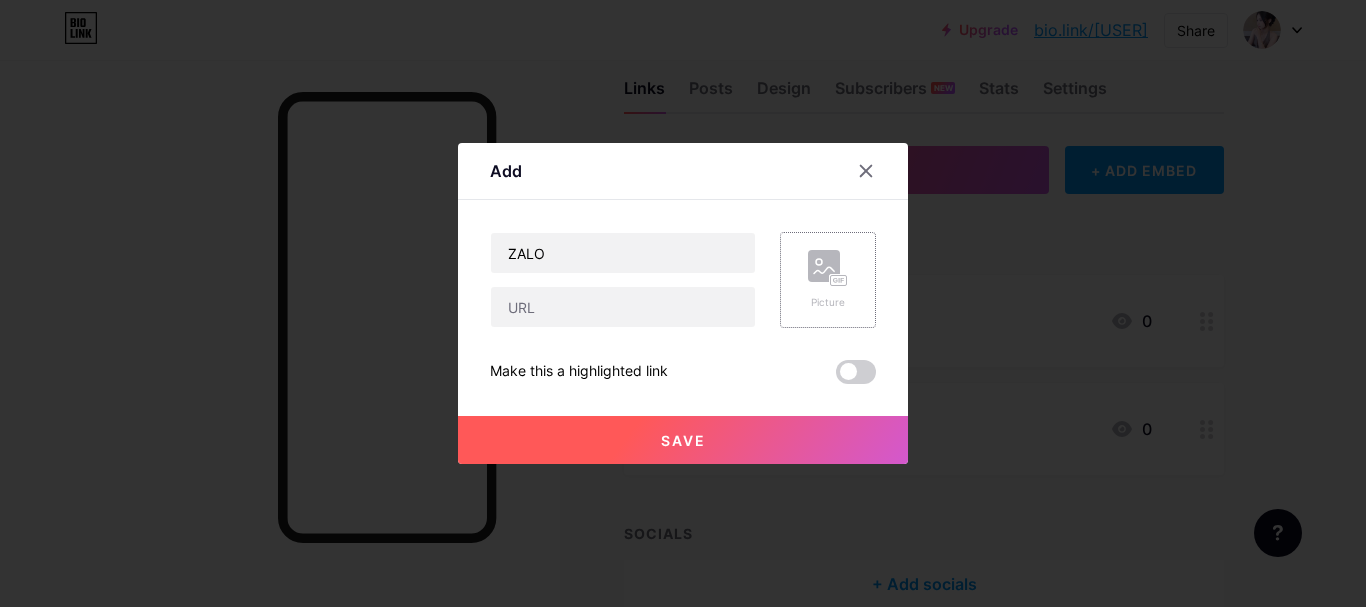 click 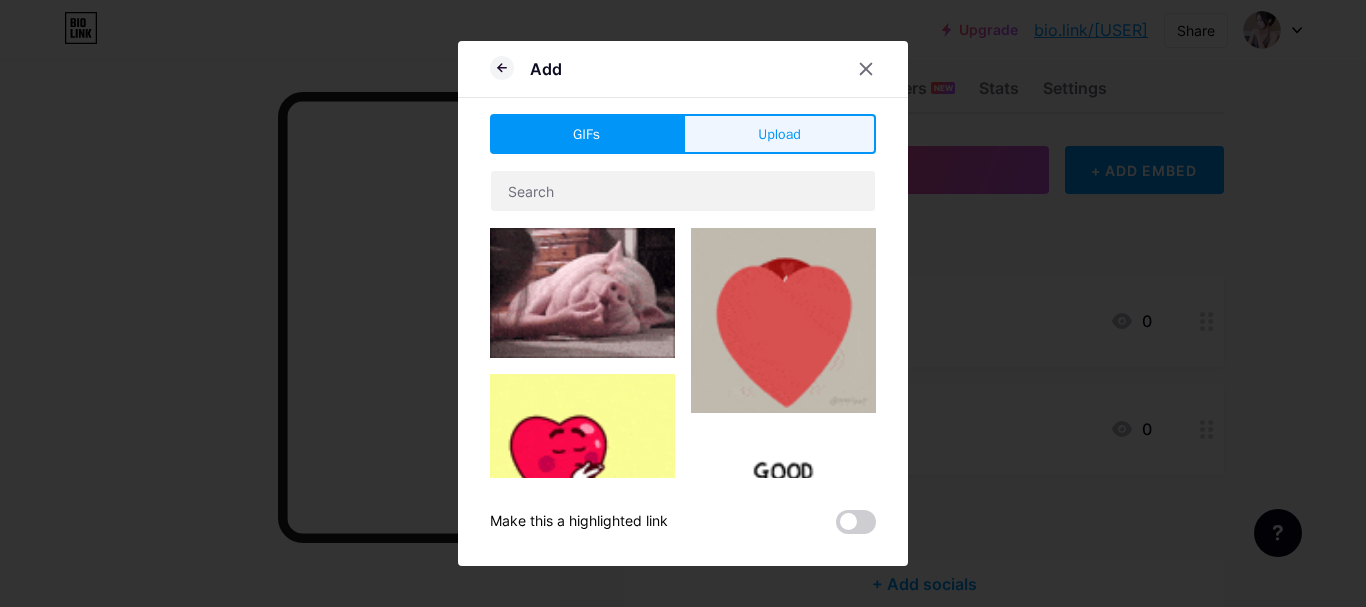 click on "Upload" at bounding box center (779, 134) 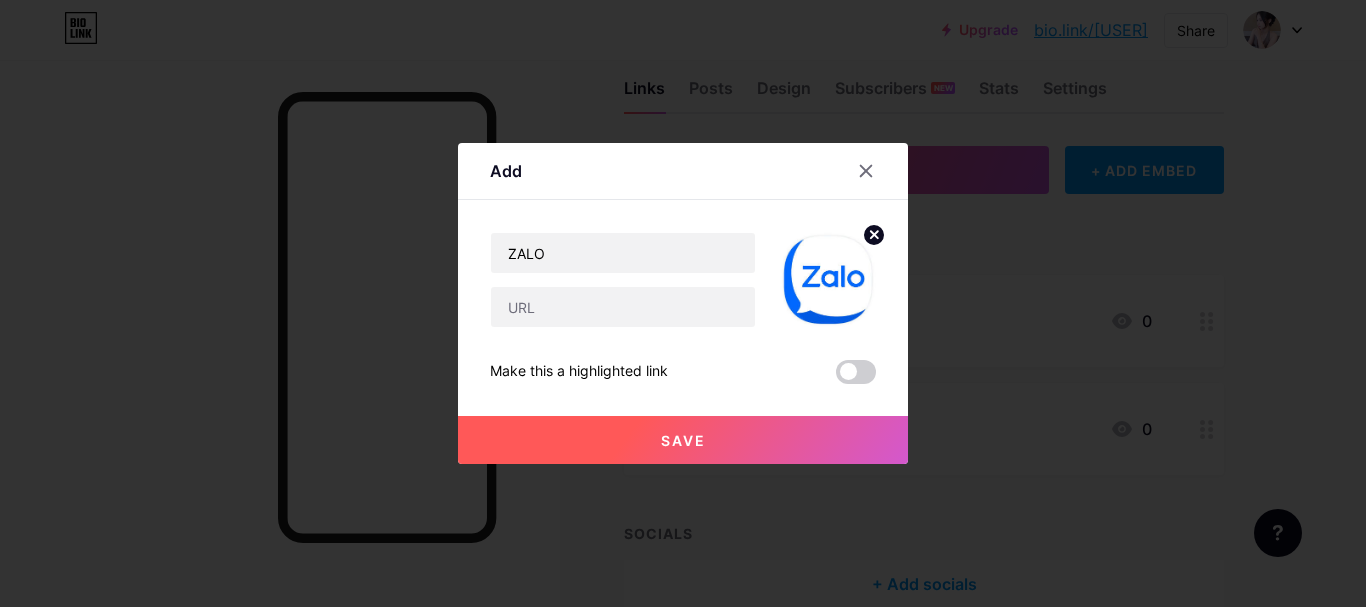 click on "Save" at bounding box center (683, 440) 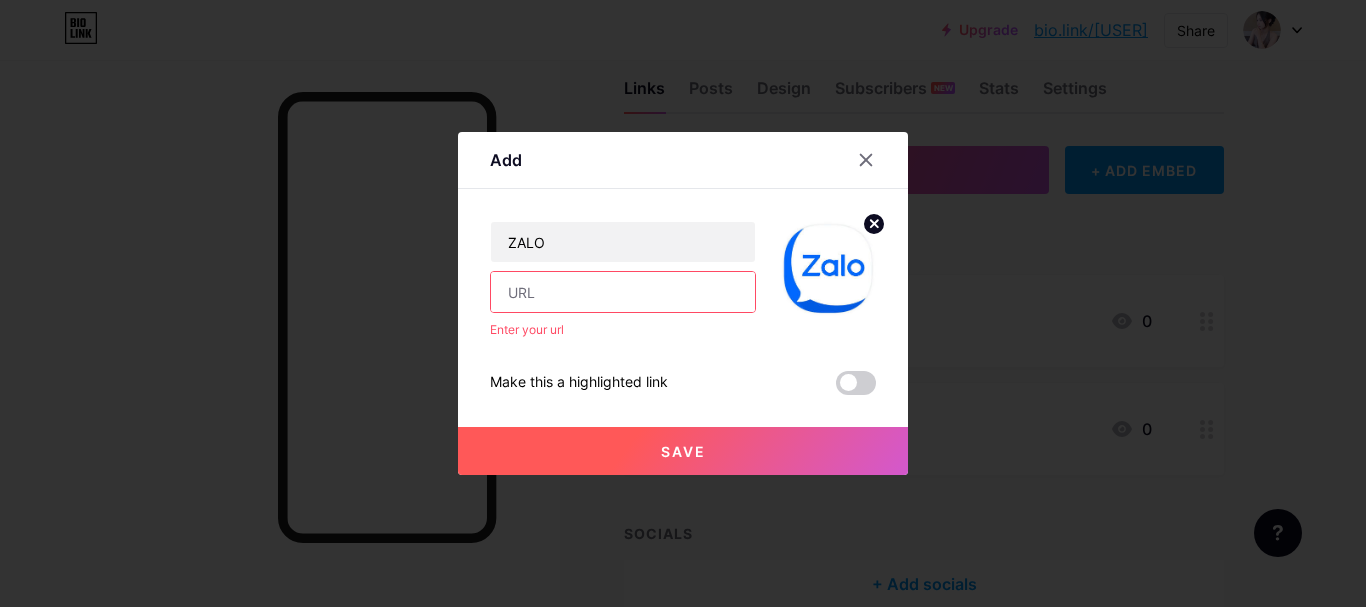 click at bounding box center [623, 292] 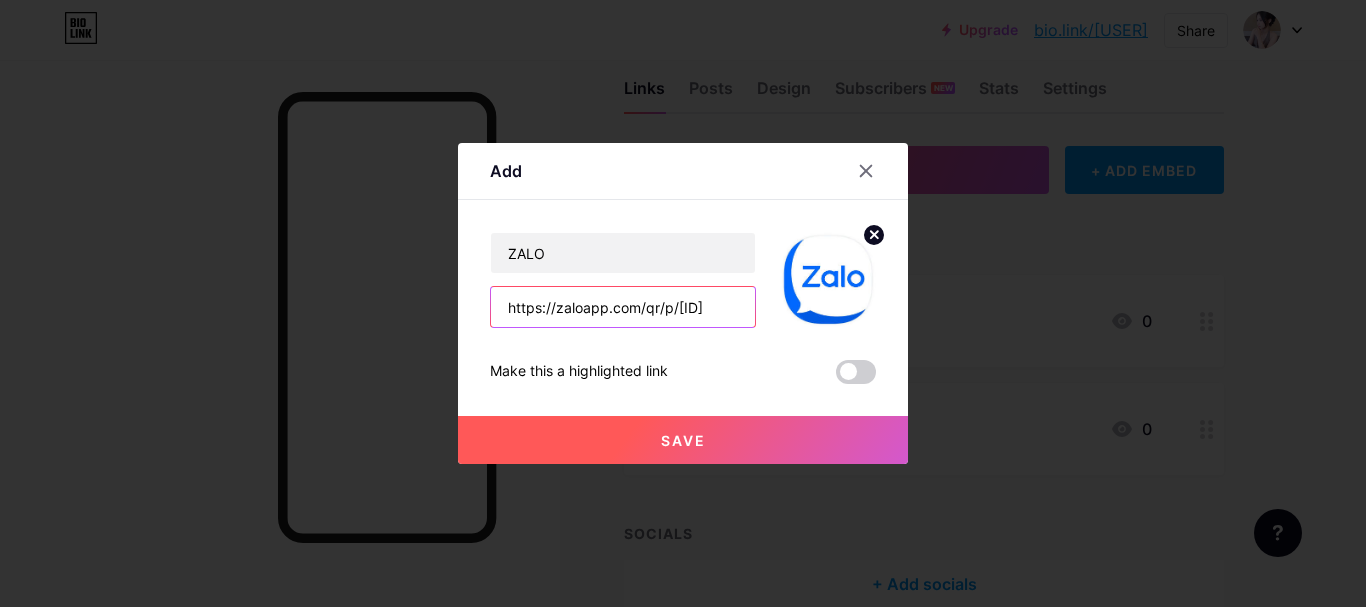 scroll, scrollTop: 0, scrollLeft: 86, axis: horizontal 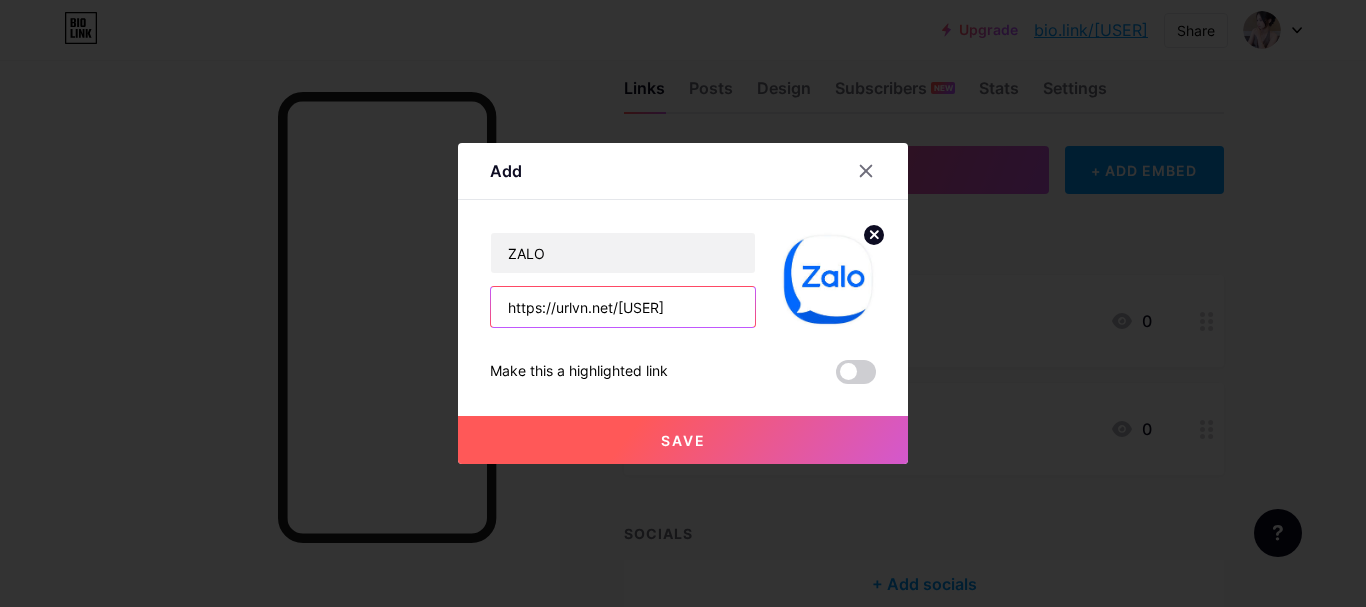 type on "https://urlvn.net/[USER]" 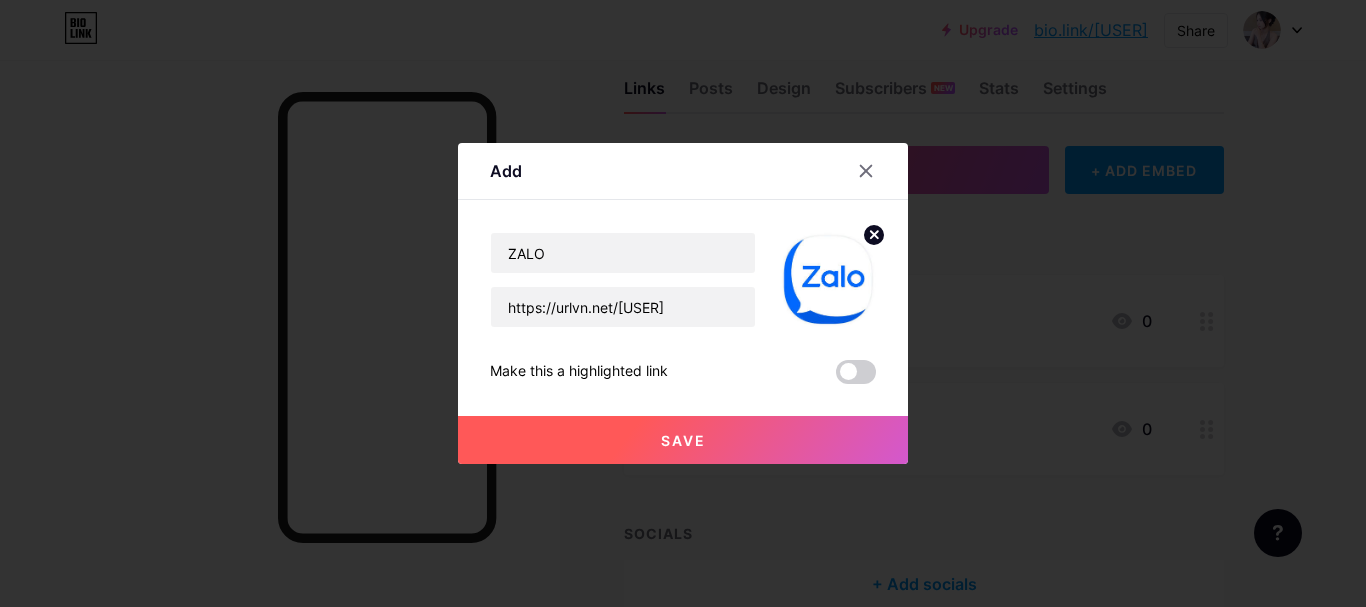 click on "Save" at bounding box center [683, 440] 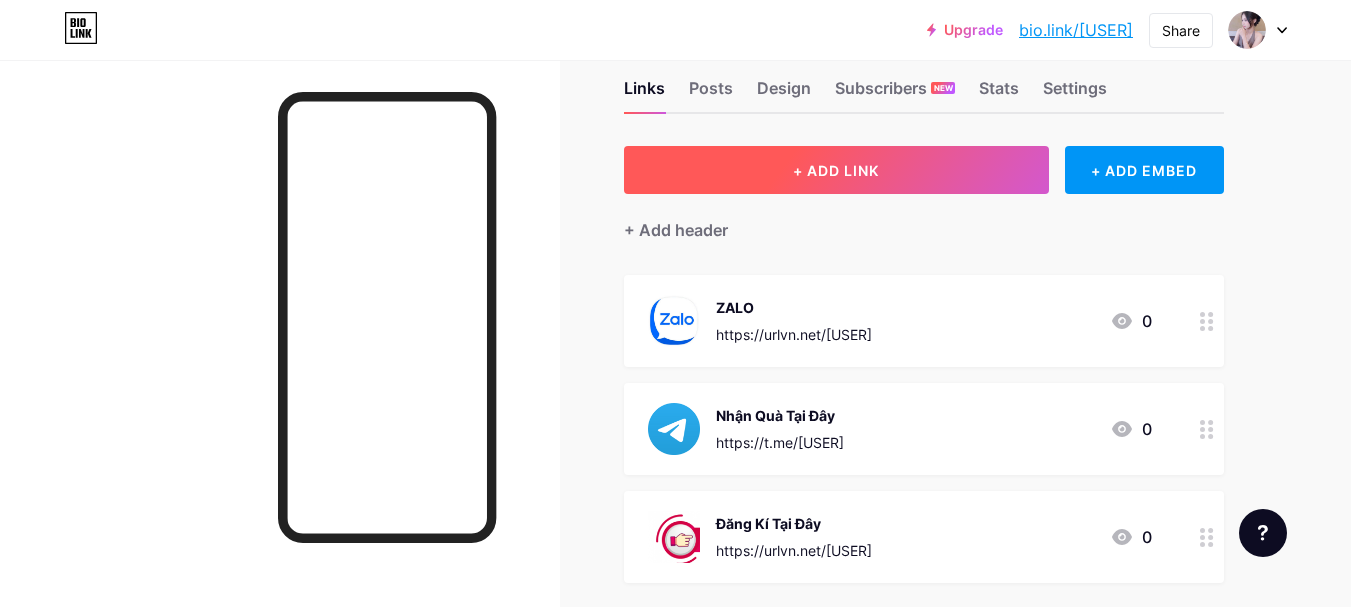 click on "+ ADD LINK" at bounding box center [836, 170] 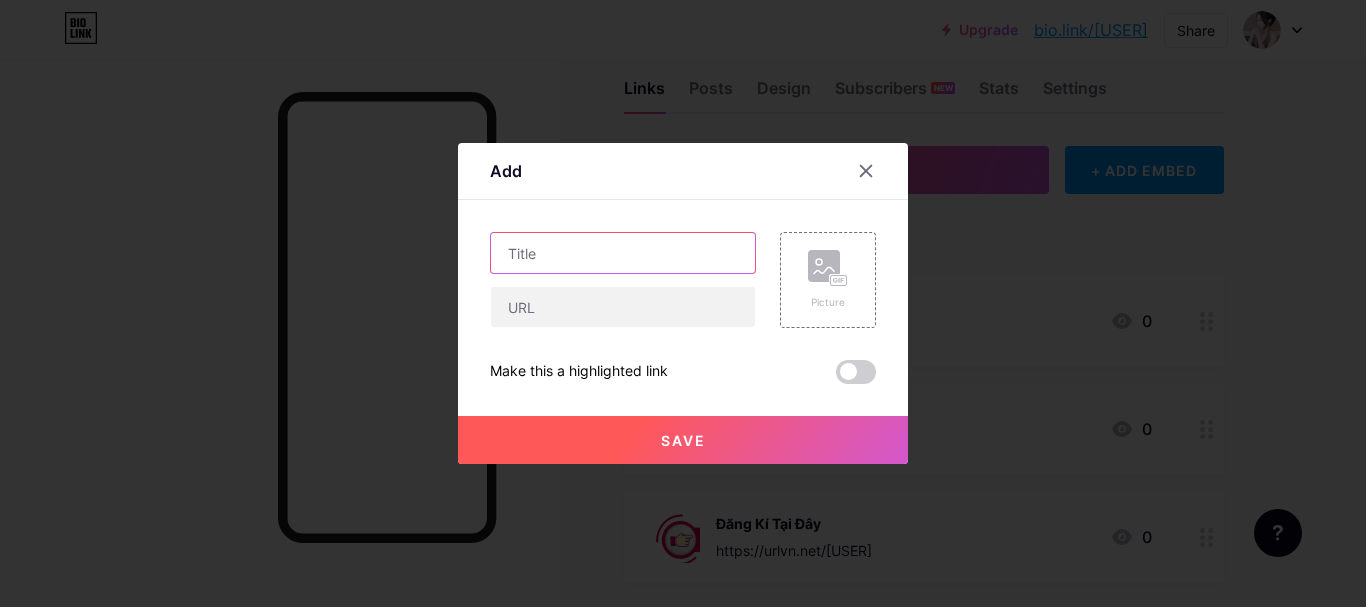 click at bounding box center [623, 253] 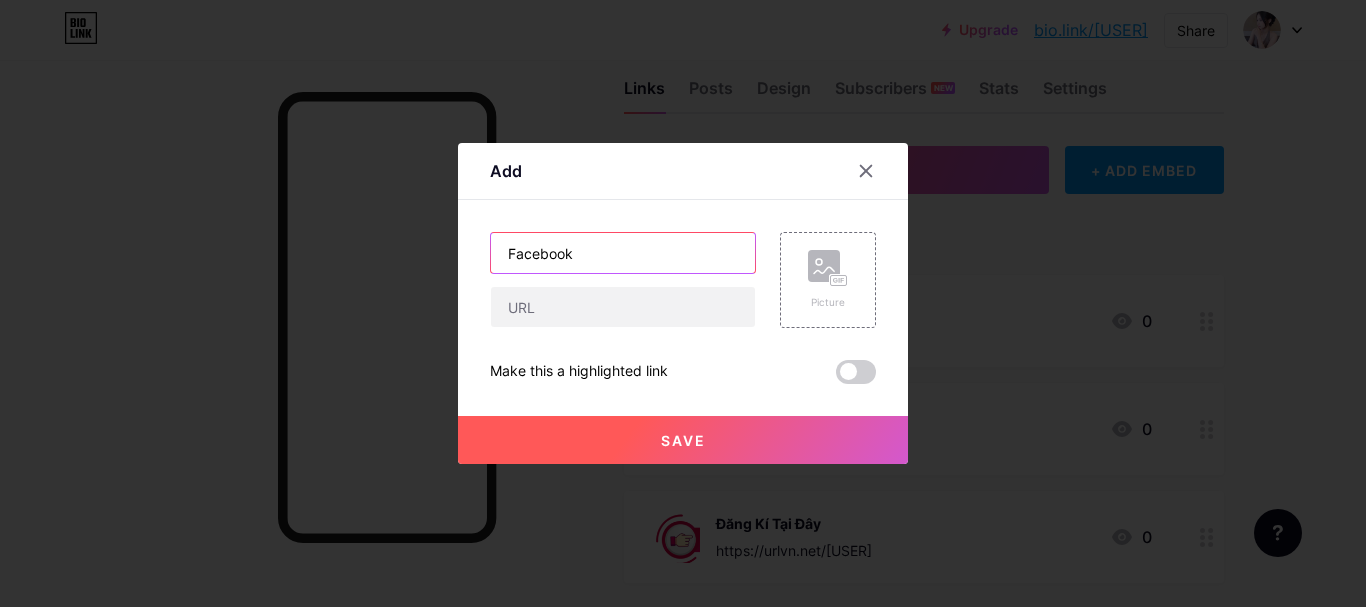 type on "Facebook" 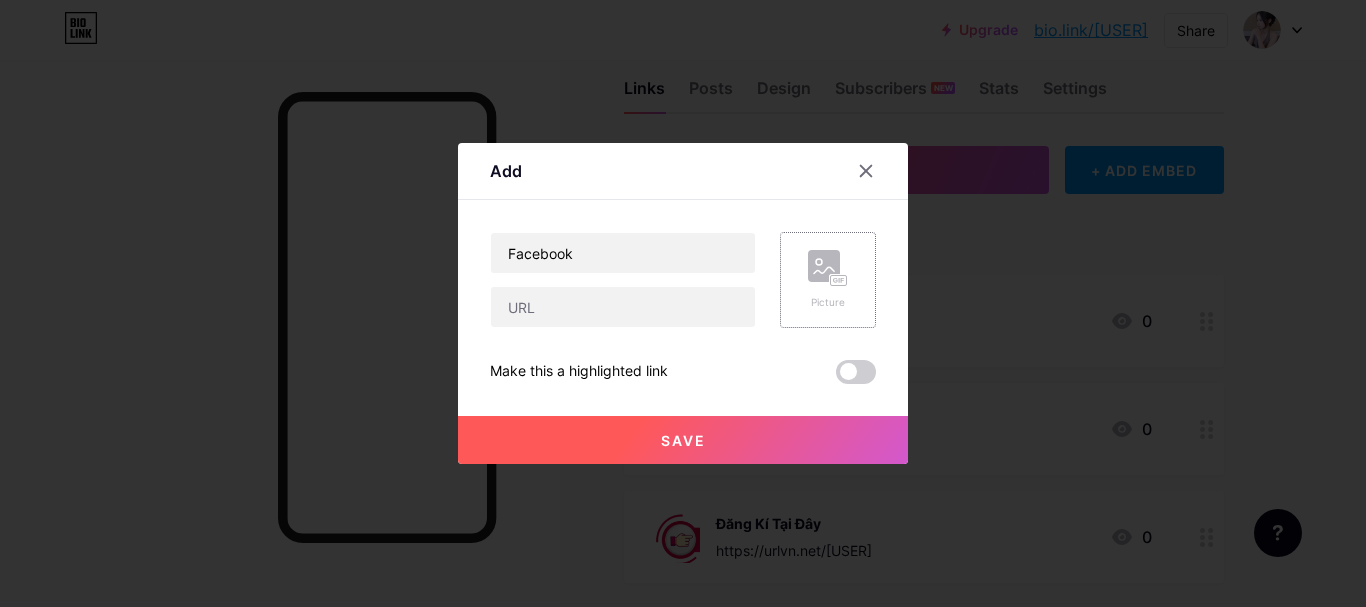 click on "Picture" at bounding box center (828, 302) 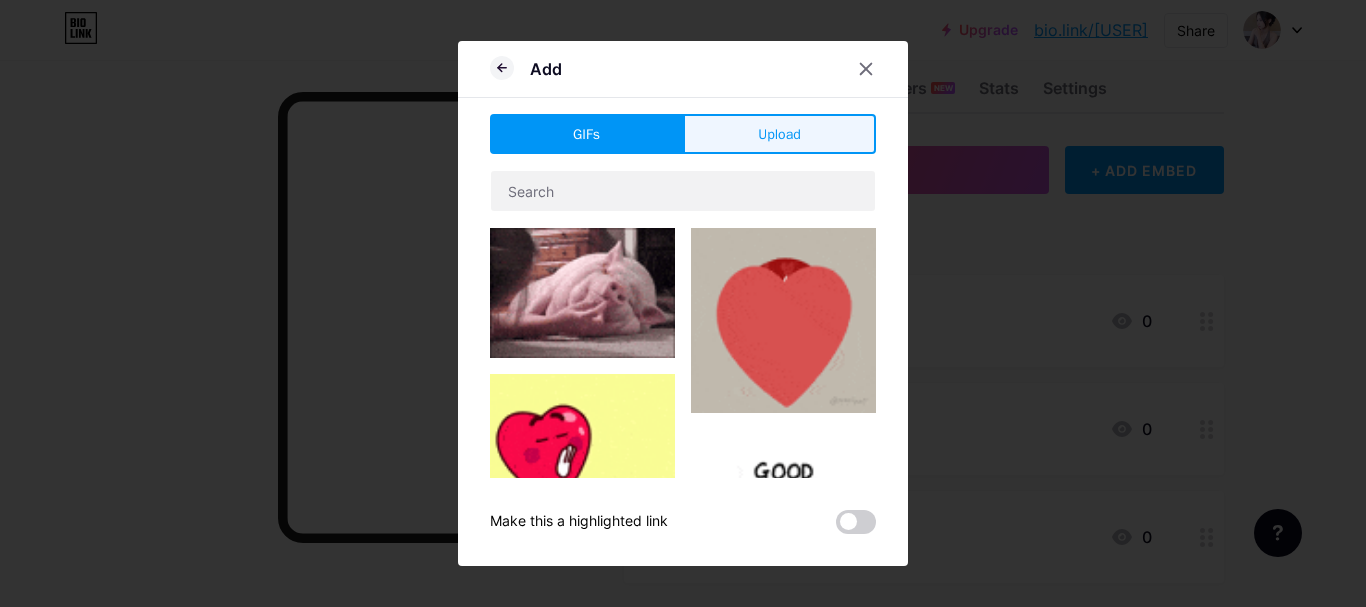 click on "Upload" at bounding box center (779, 134) 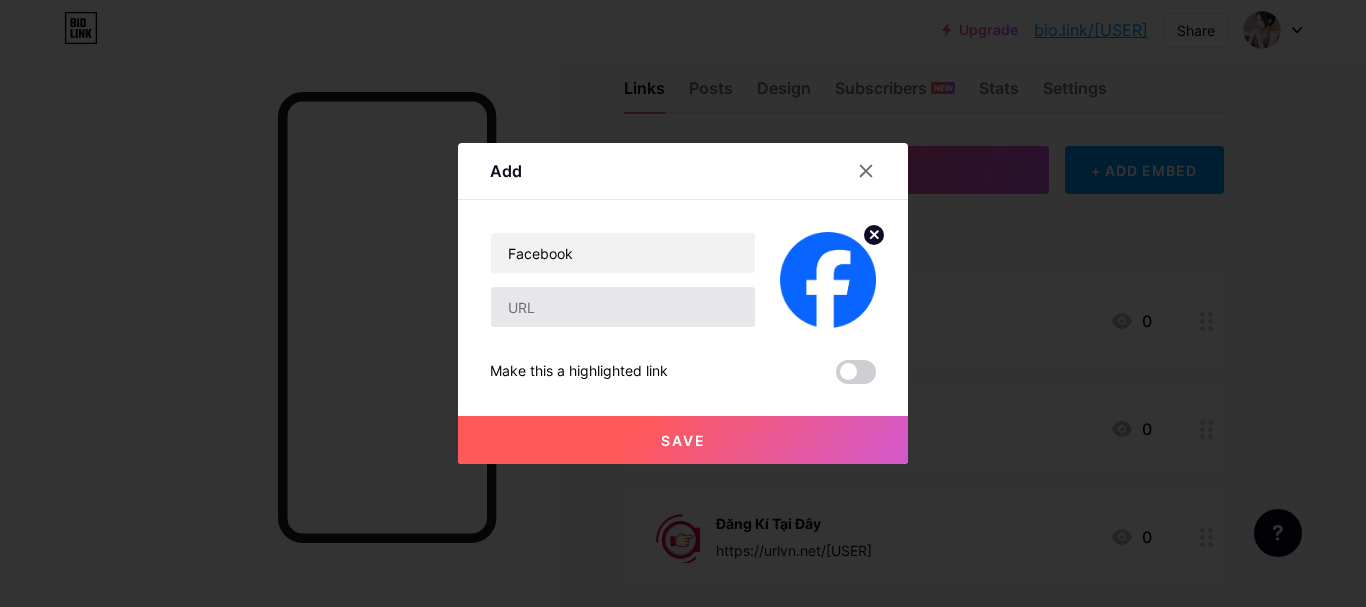click on "Facebook
Make this a highlighted link
Save" at bounding box center (683, 308) 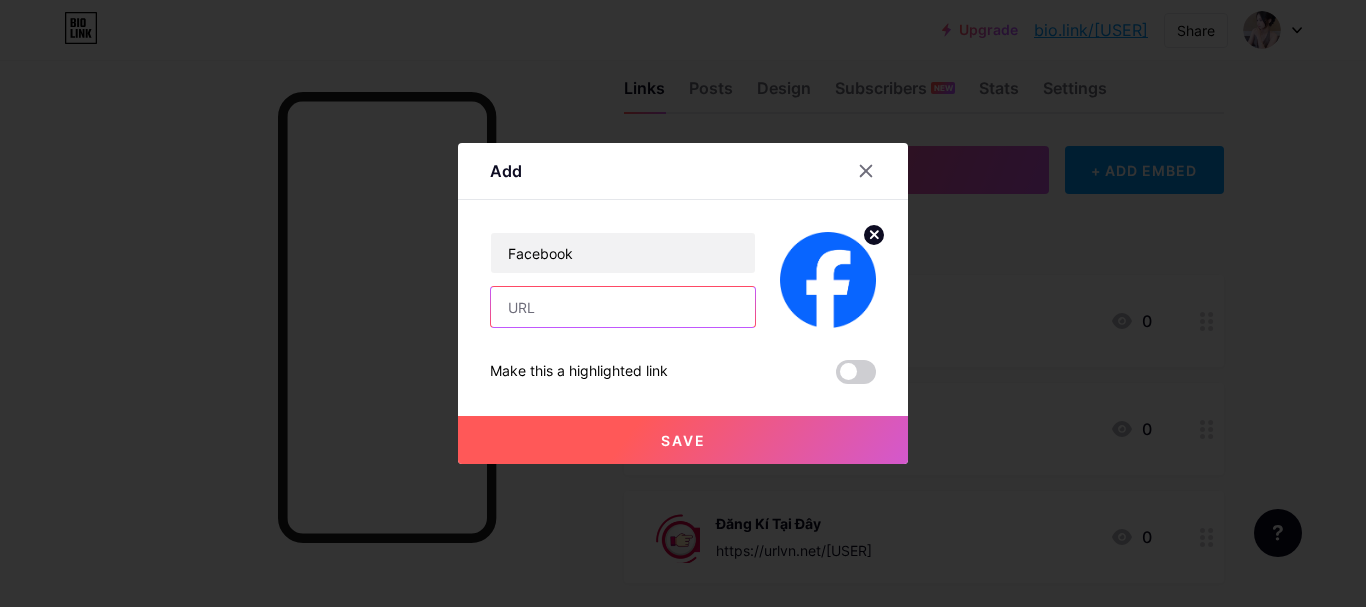 click at bounding box center (623, 307) 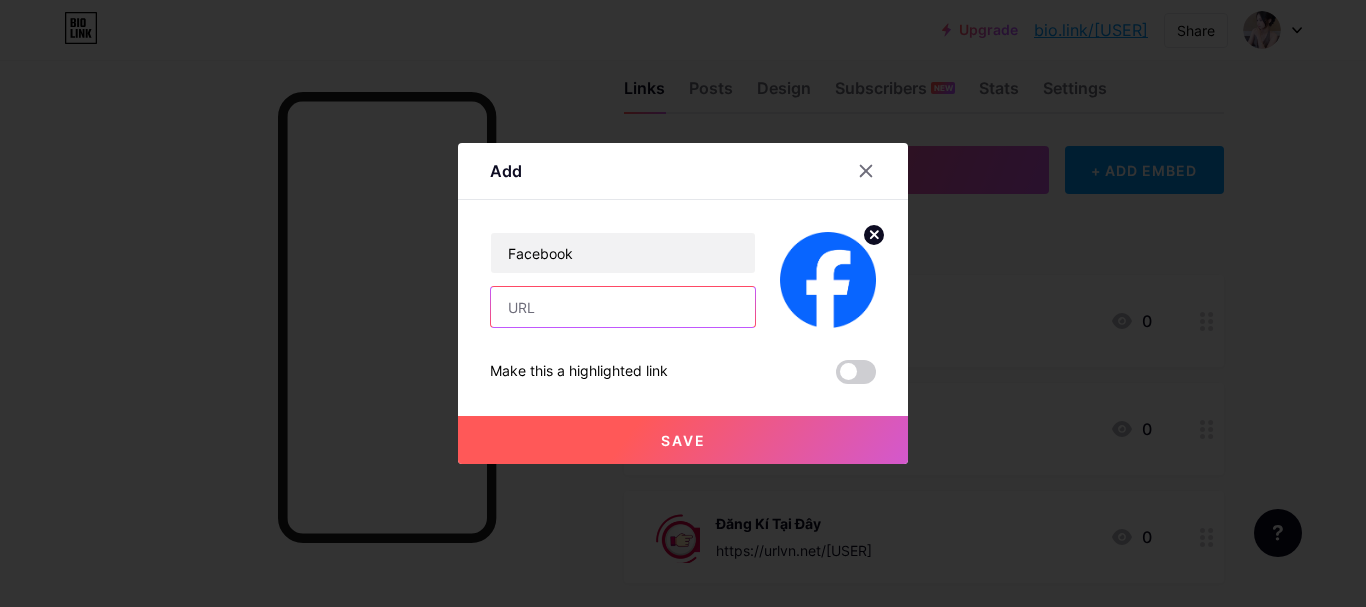 paste on "[USER]" 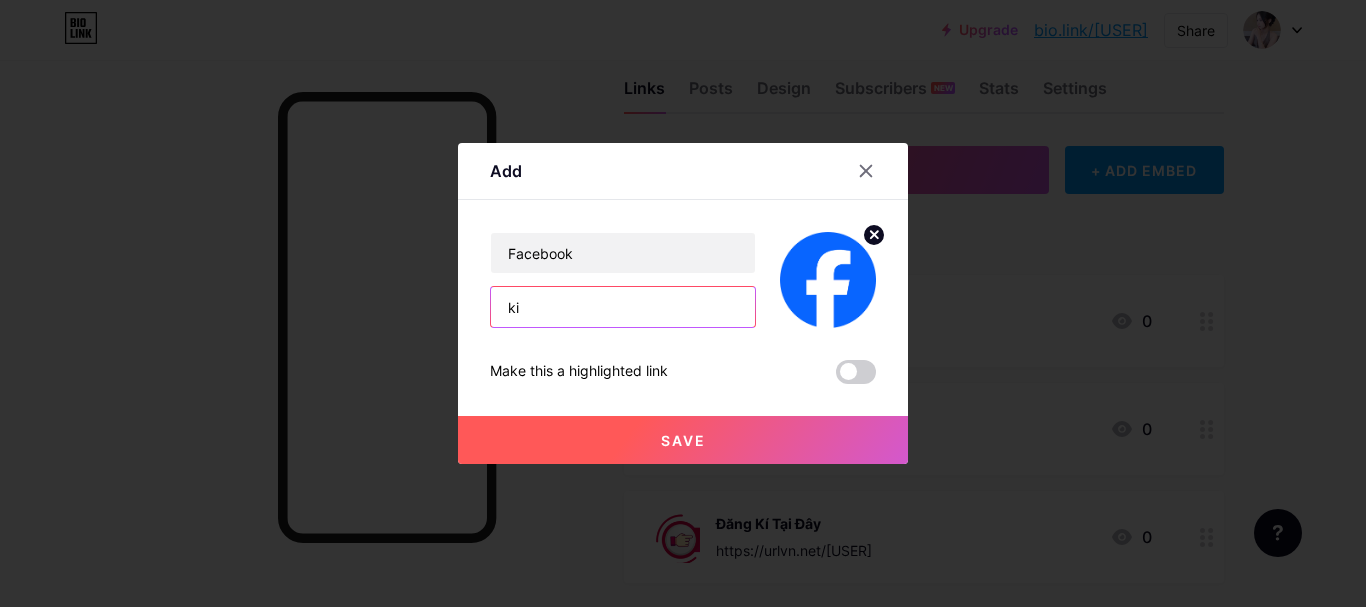 type on "k" 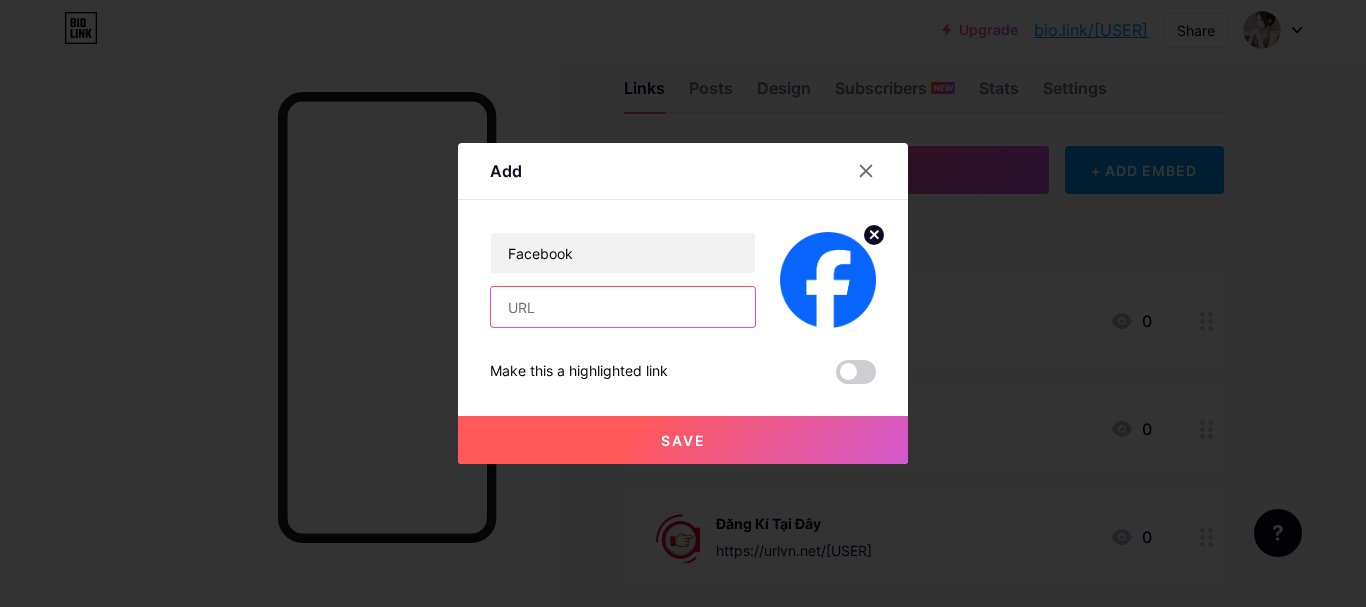 paste on "https://www.facebook.com/[USER]" 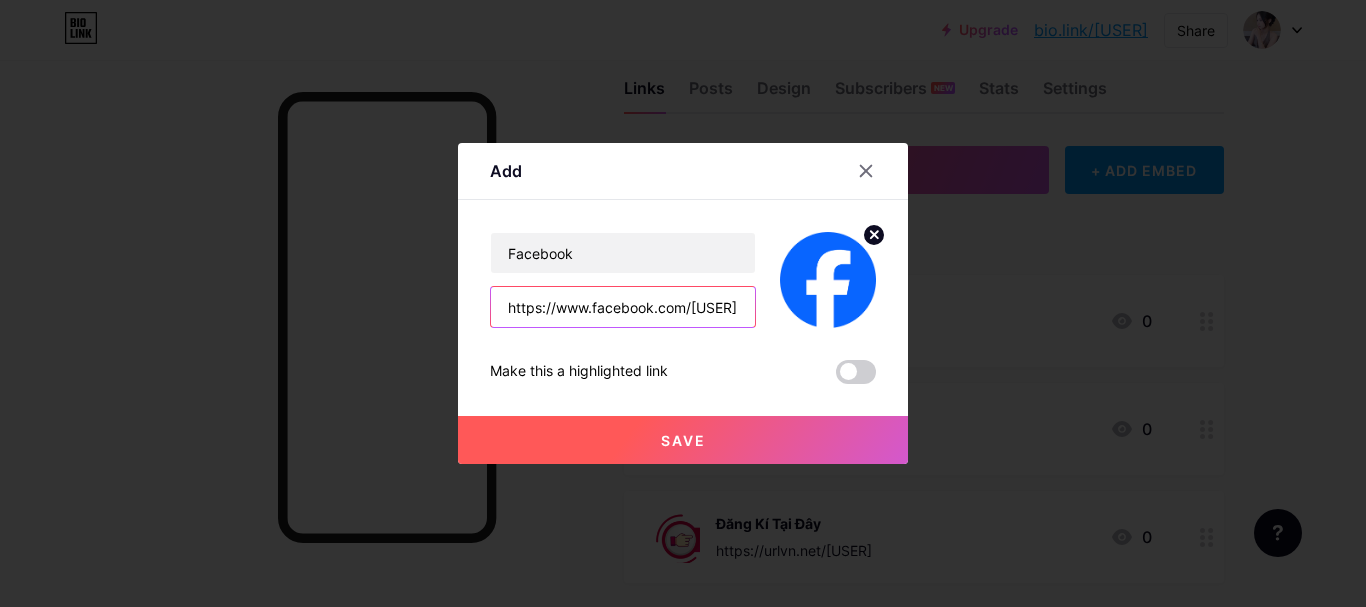 scroll, scrollTop: 0, scrollLeft: 75, axis: horizontal 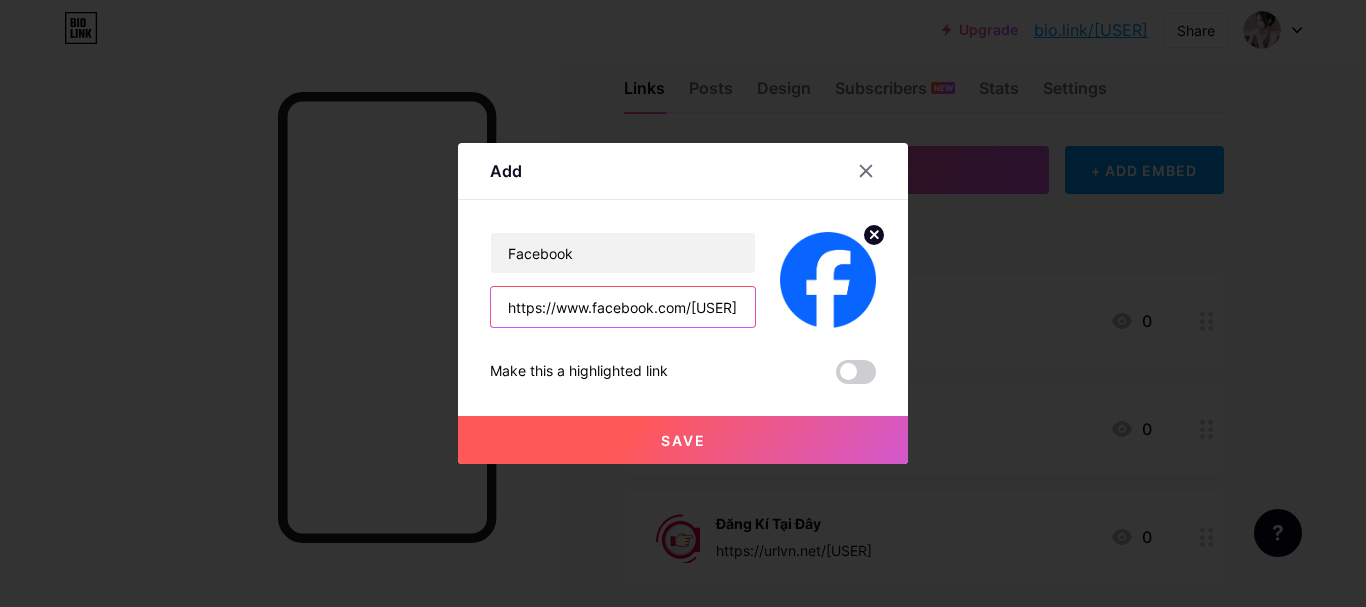 type on "https://www.facebook.com/[USER]" 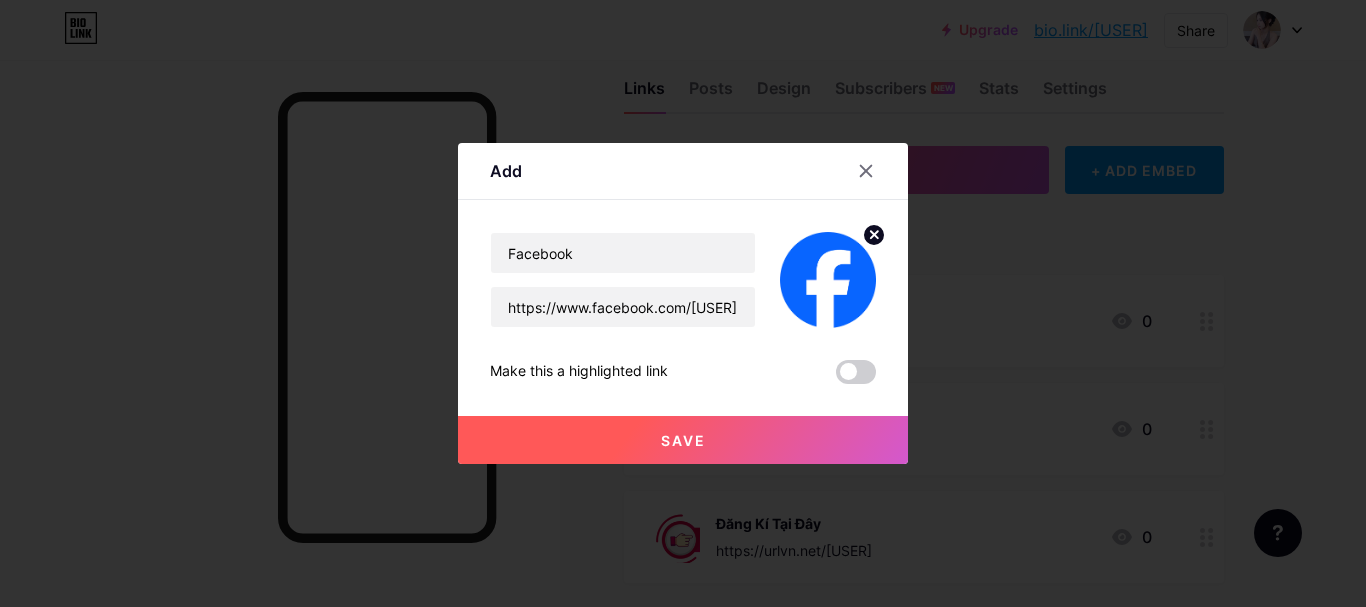 click on "Save" at bounding box center [683, 440] 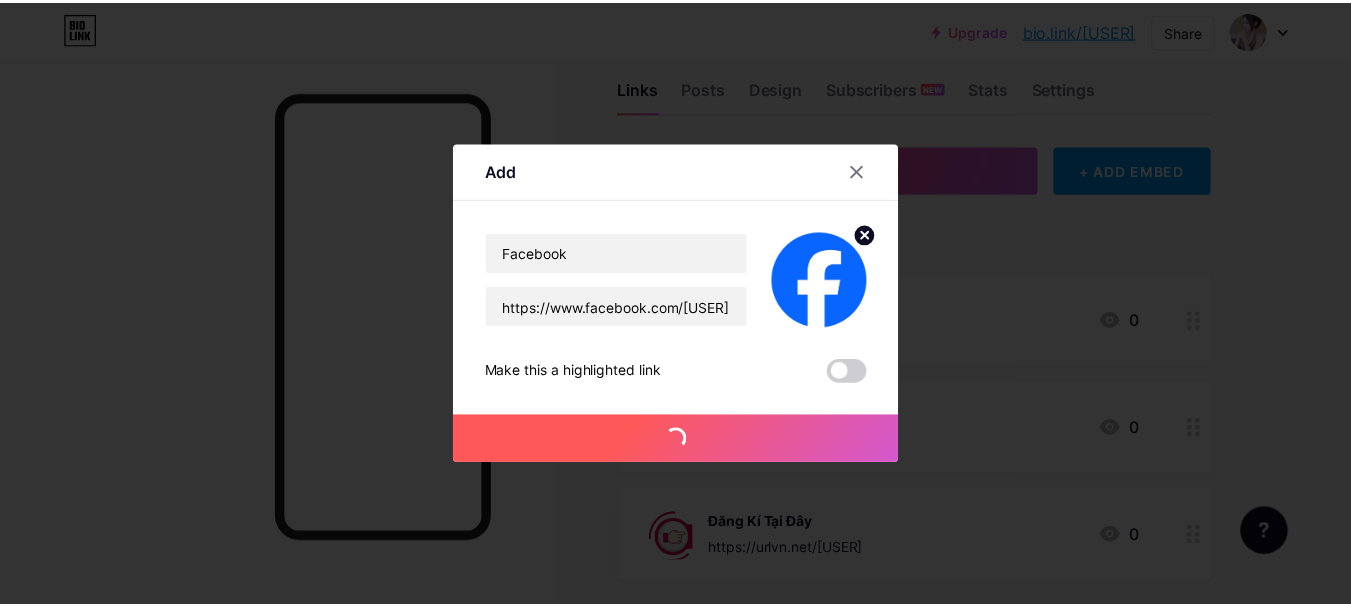 scroll, scrollTop: 0, scrollLeft: 0, axis: both 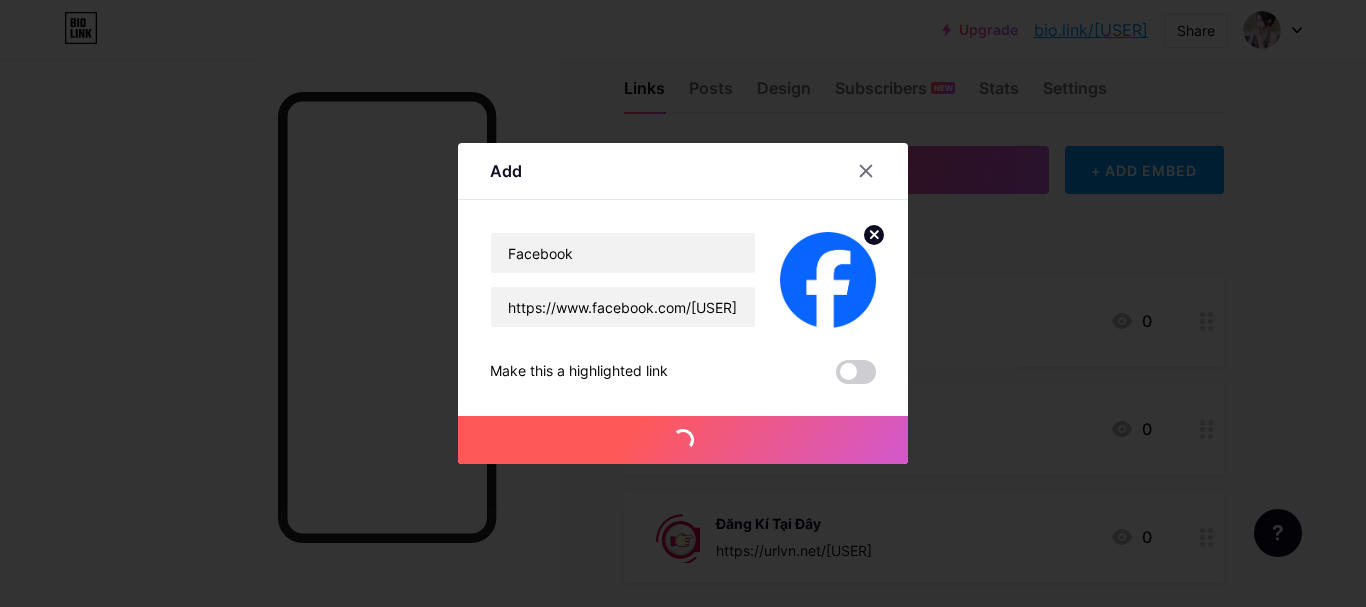 click on "Make this a highlighted link" at bounding box center (579, 372) 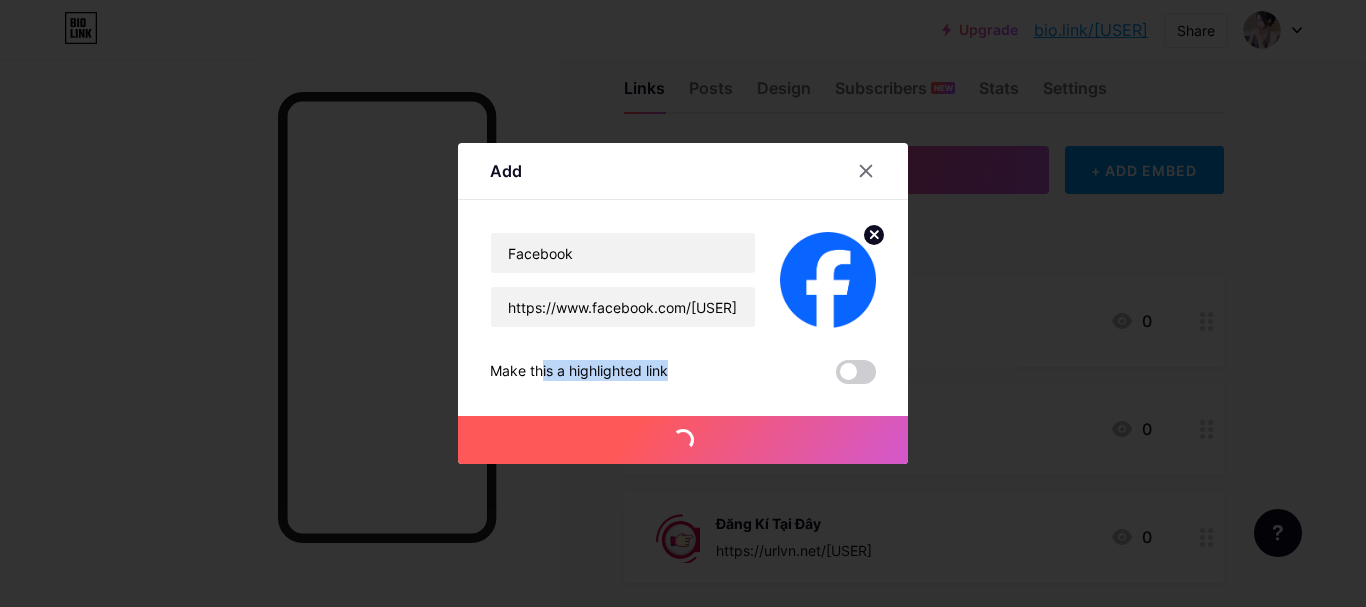 click on "Make this a highlighted link" at bounding box center [579, 372] 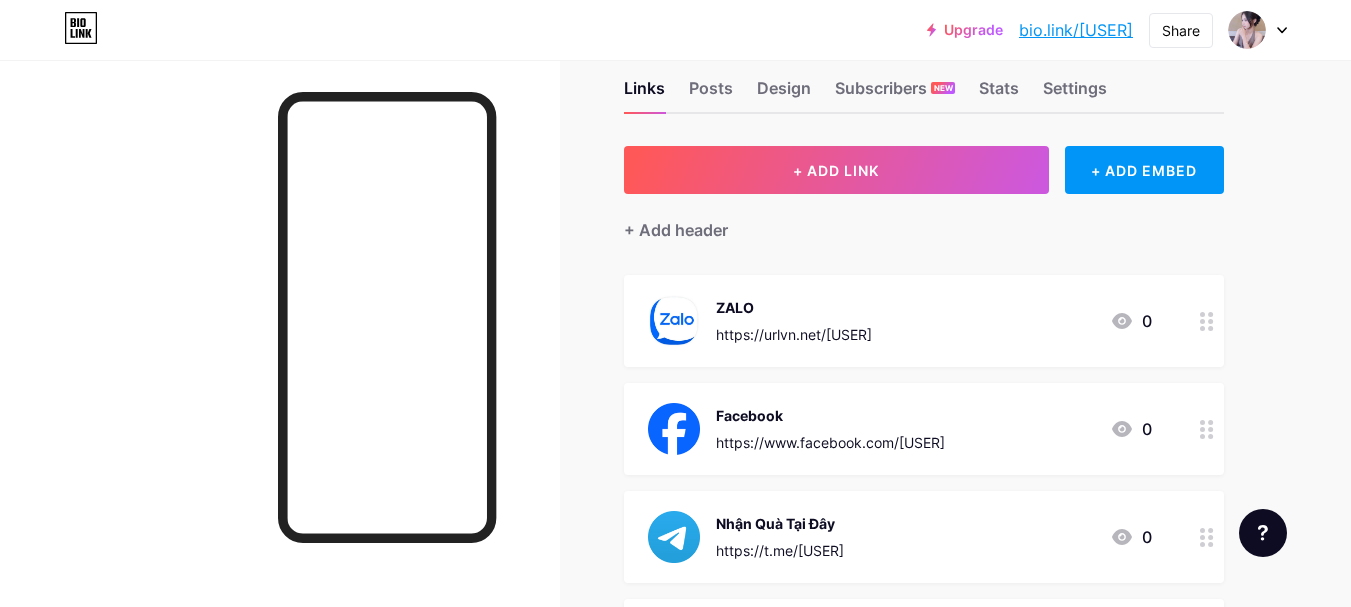 click on "https://urlvn.net/[USER]" at bounding box center [794, 334] 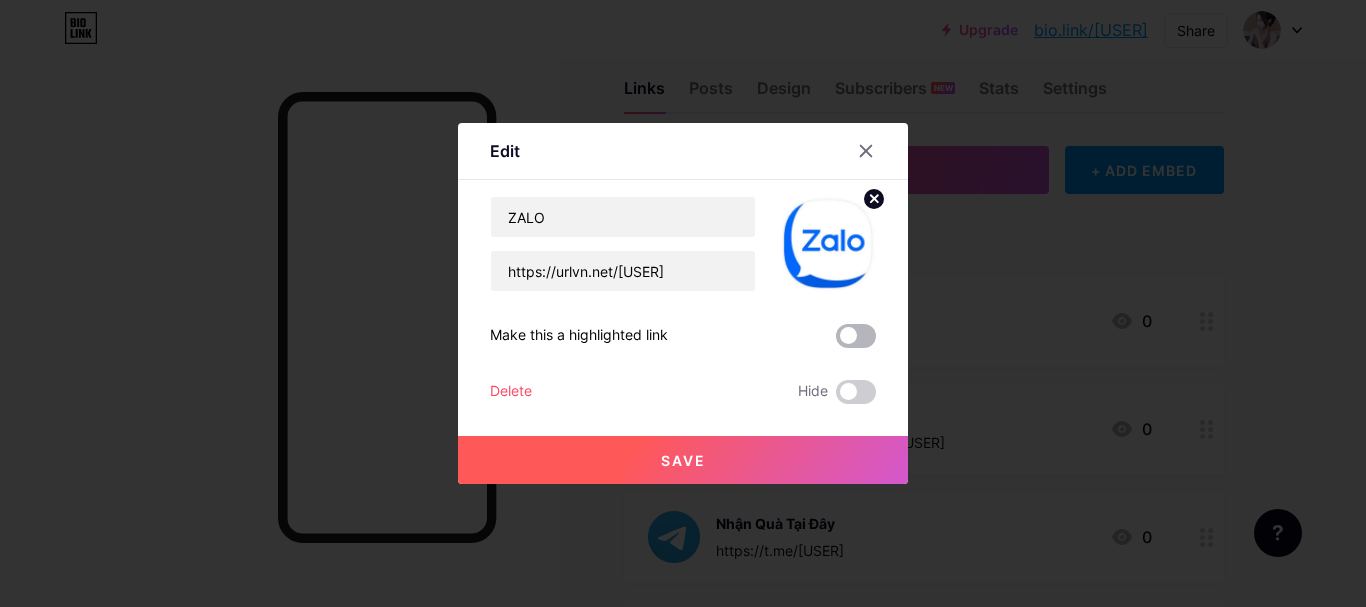 click at bounding box center [856, 336] 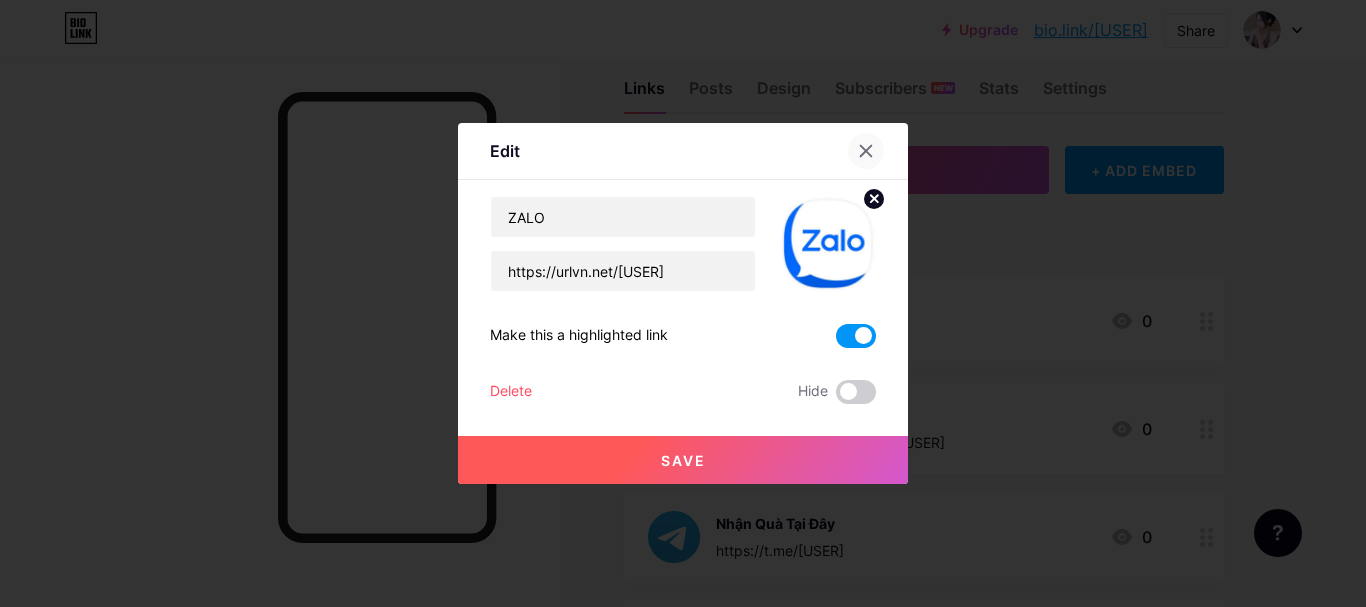 click 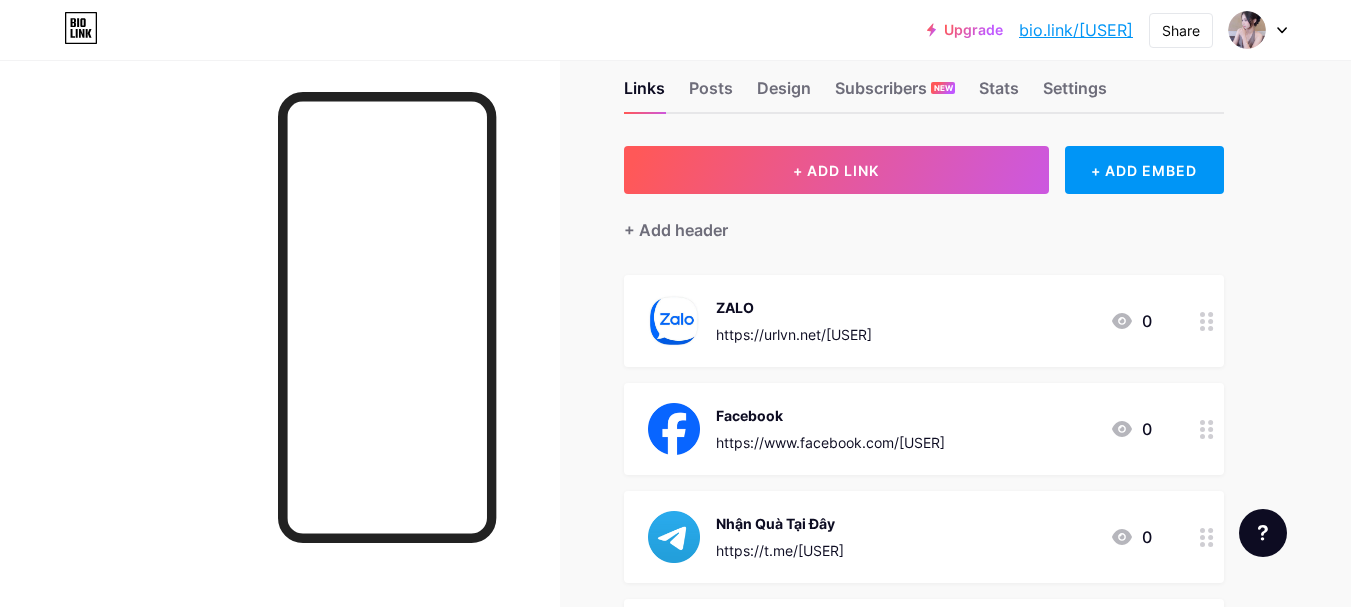 click on "https://urlvn.net/[USER]" at bounding box center [794, 334] 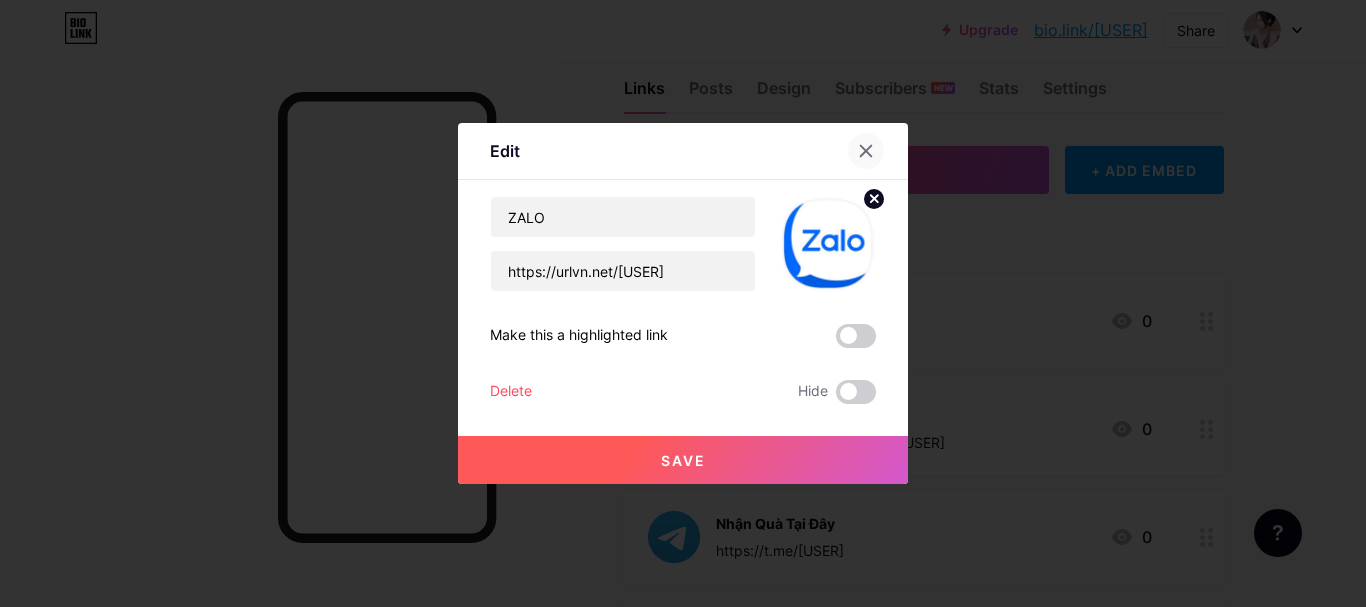 click 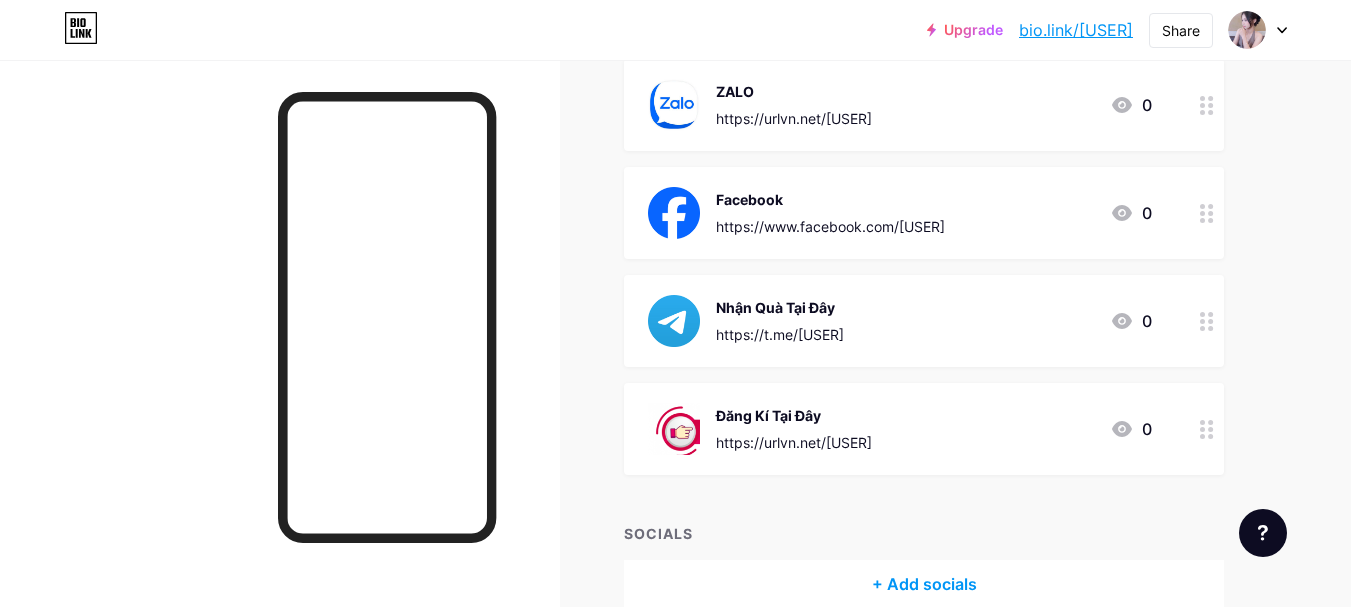 scroll, scrollTop: 0, scrollLeft: 0, axis: both 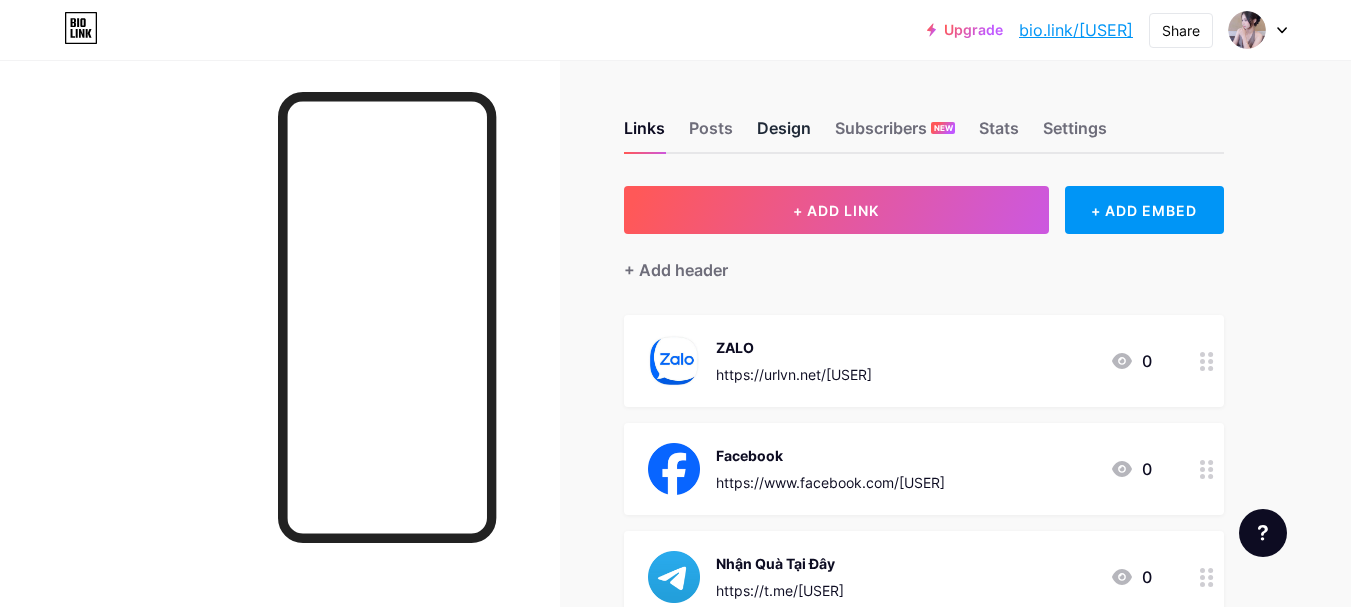 click on "Design" at bounding box center [784, 134] 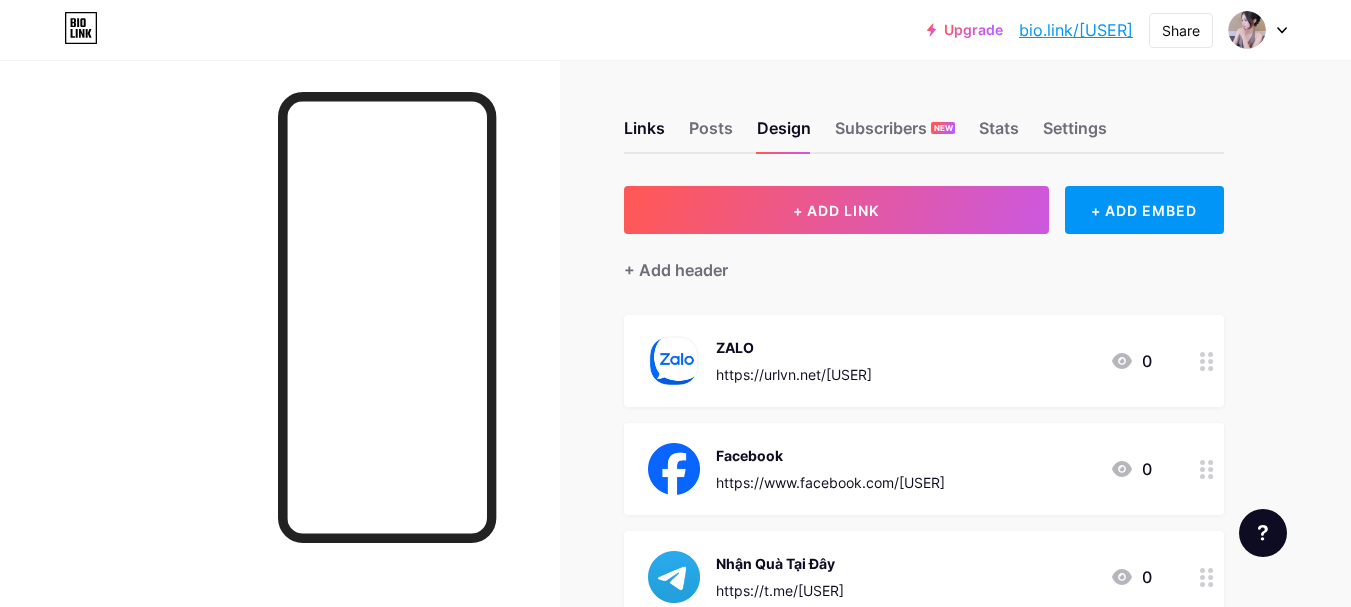 scroll, scrollTop: 300, scrollLeft: 0, axis: vertical 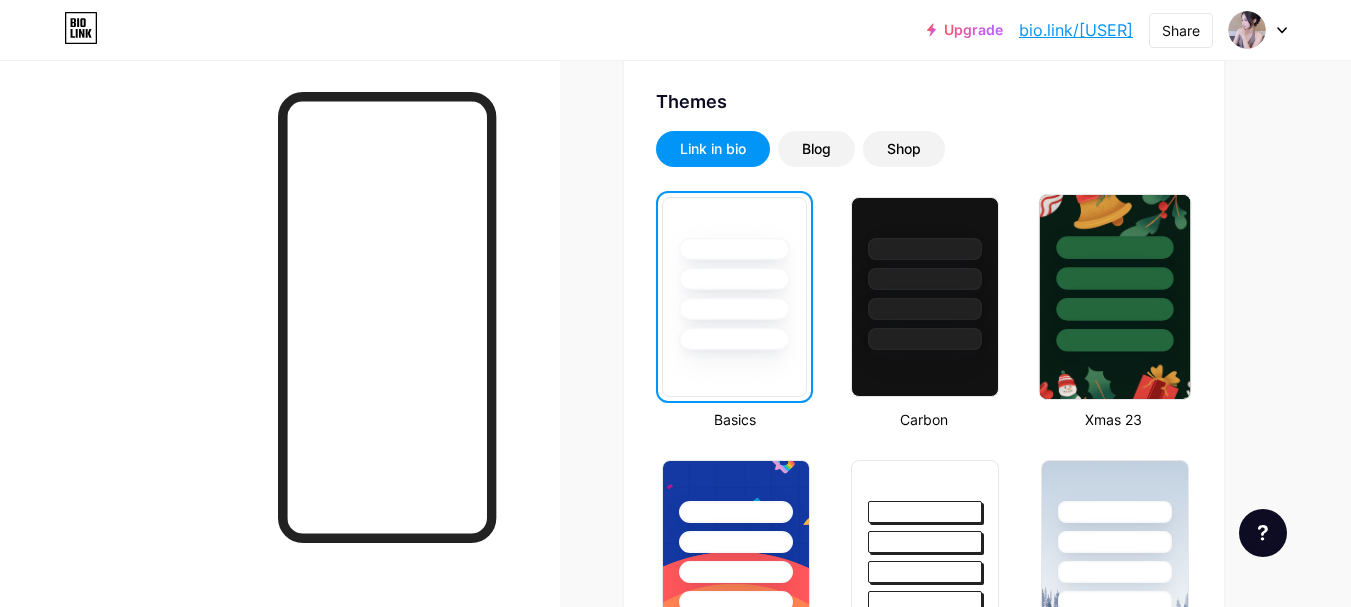 click at bounding box center (1114, 309) 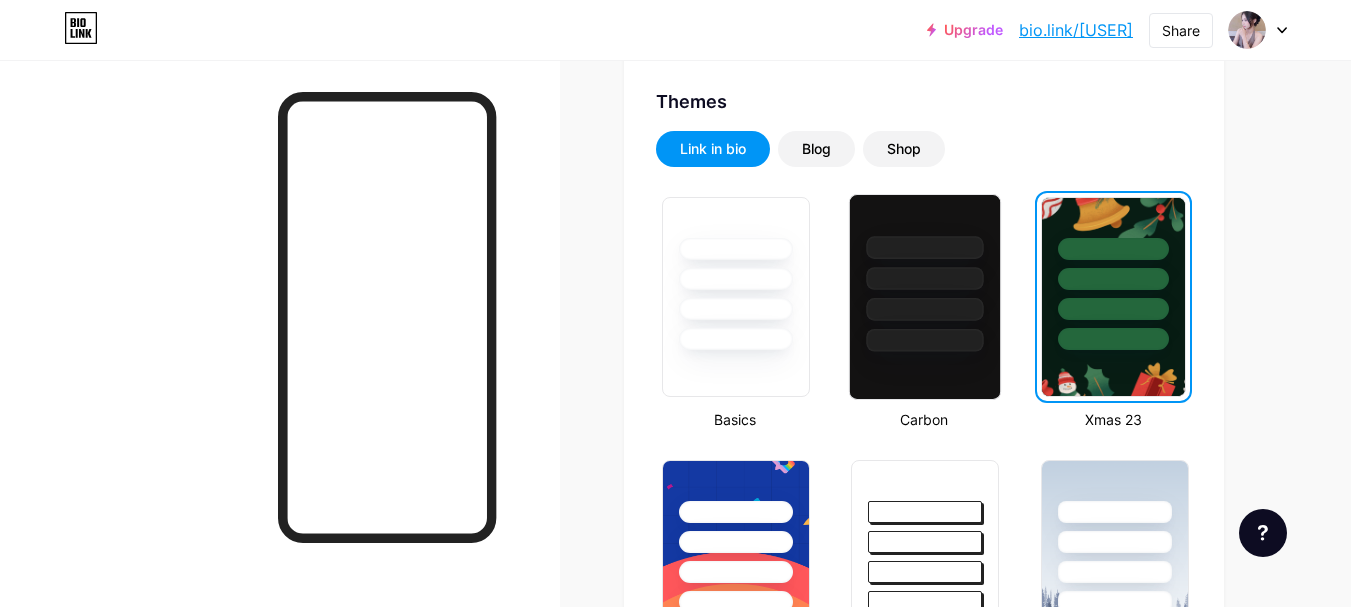 click at bounding box center [925, 273] 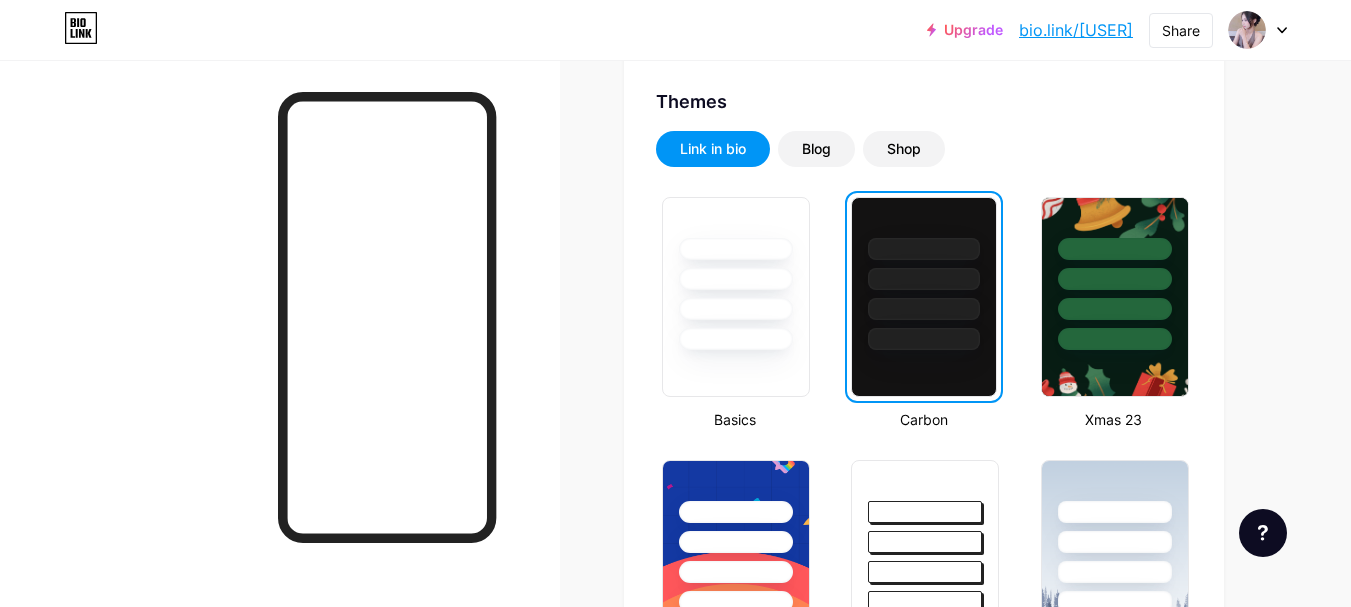 scroll, scrollTop: 800, scrollLeft: 0, axis: vertical 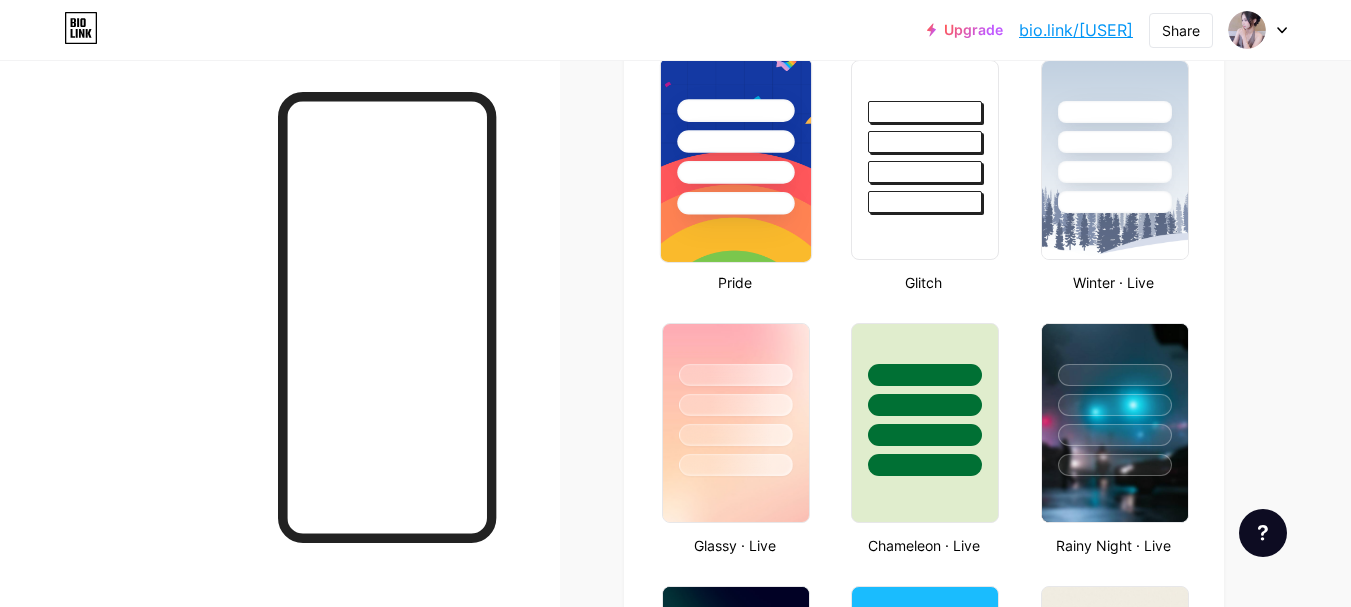 click at bounding box center (735, 203) 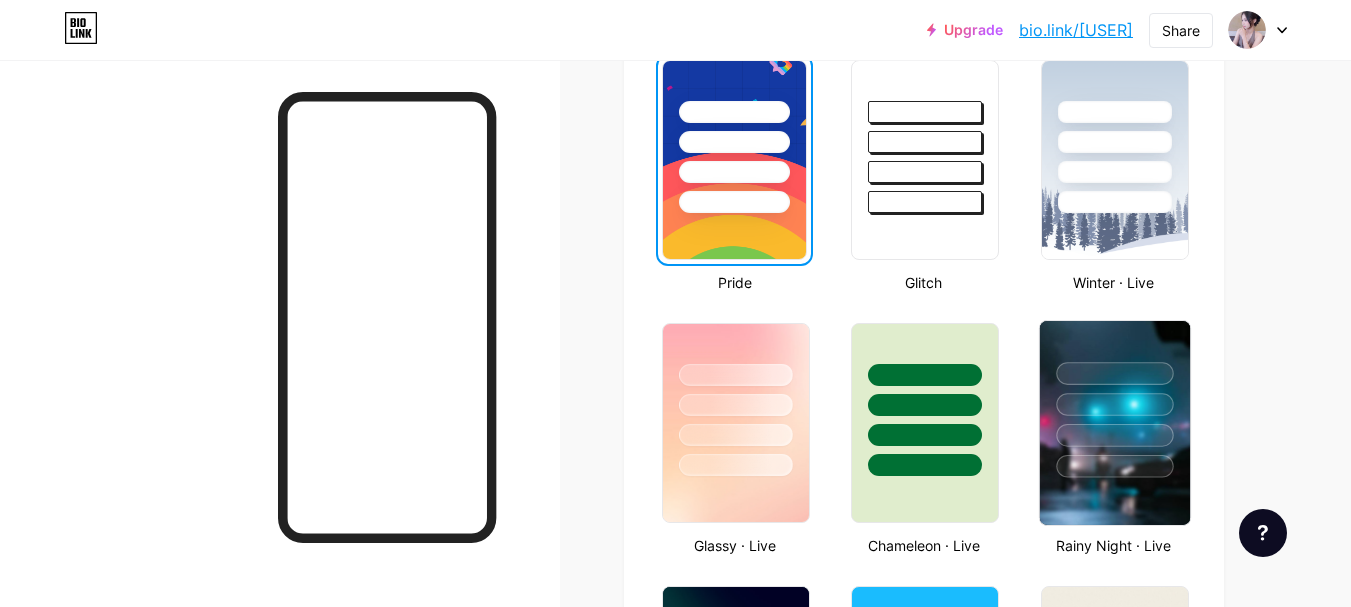 click at bounding box center (1114, 435) 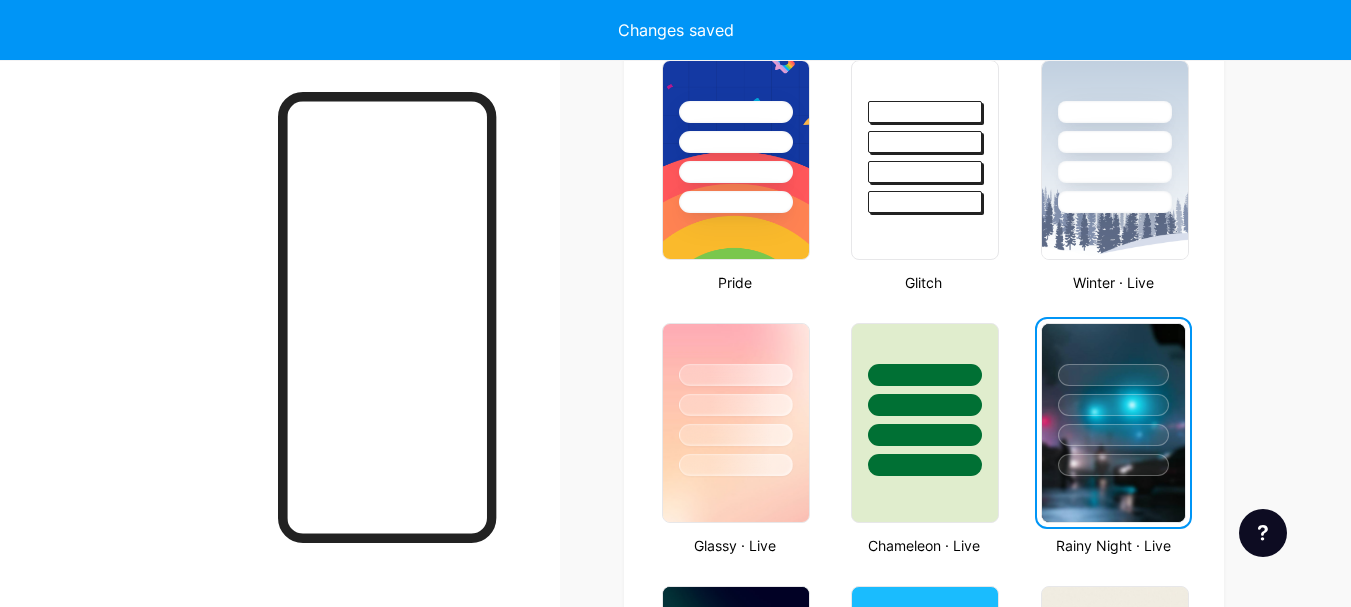 scroll, scrollTop: 1200, scrollLeft: 0, axis: vertical 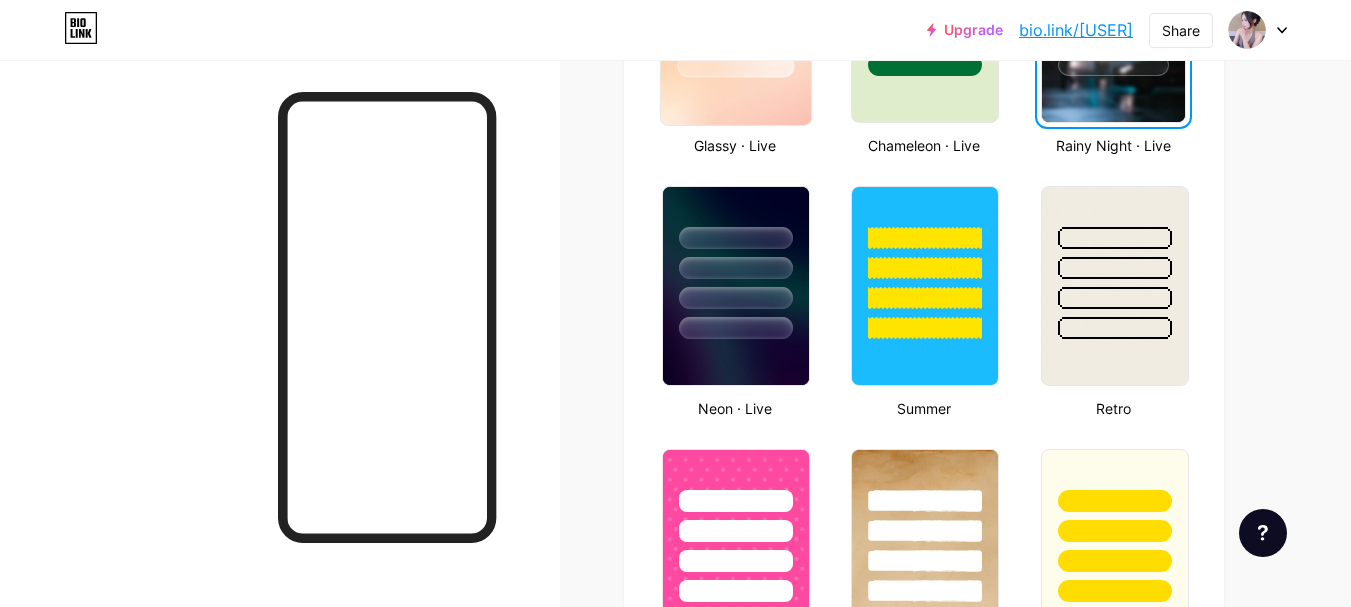 click at bounding box center (736, 23) 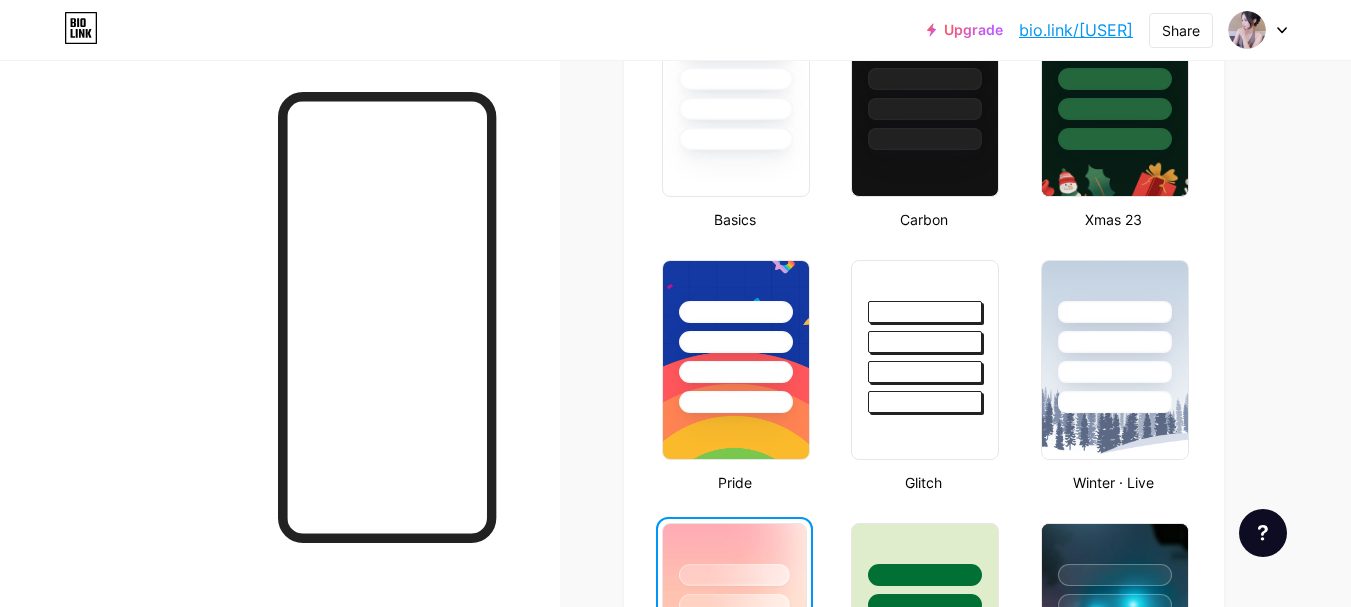 scroll, scrollTop: 400, scrollLeft: 0, axis: vertical 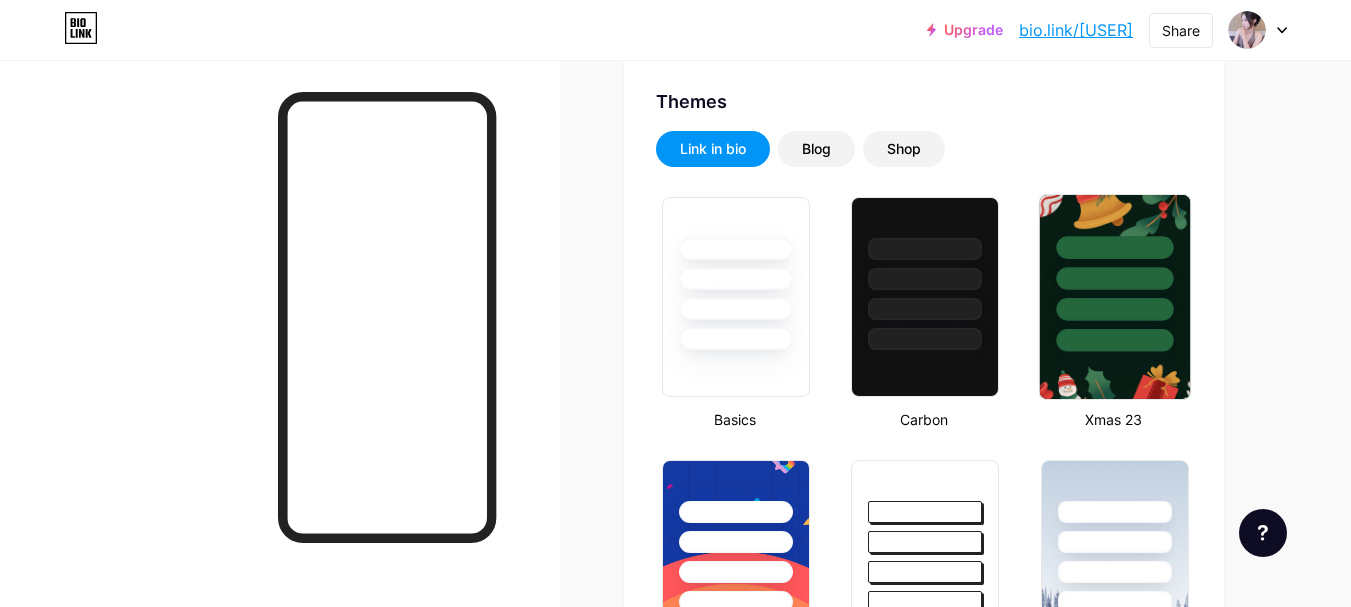 click at bounding box center (1114, 278) 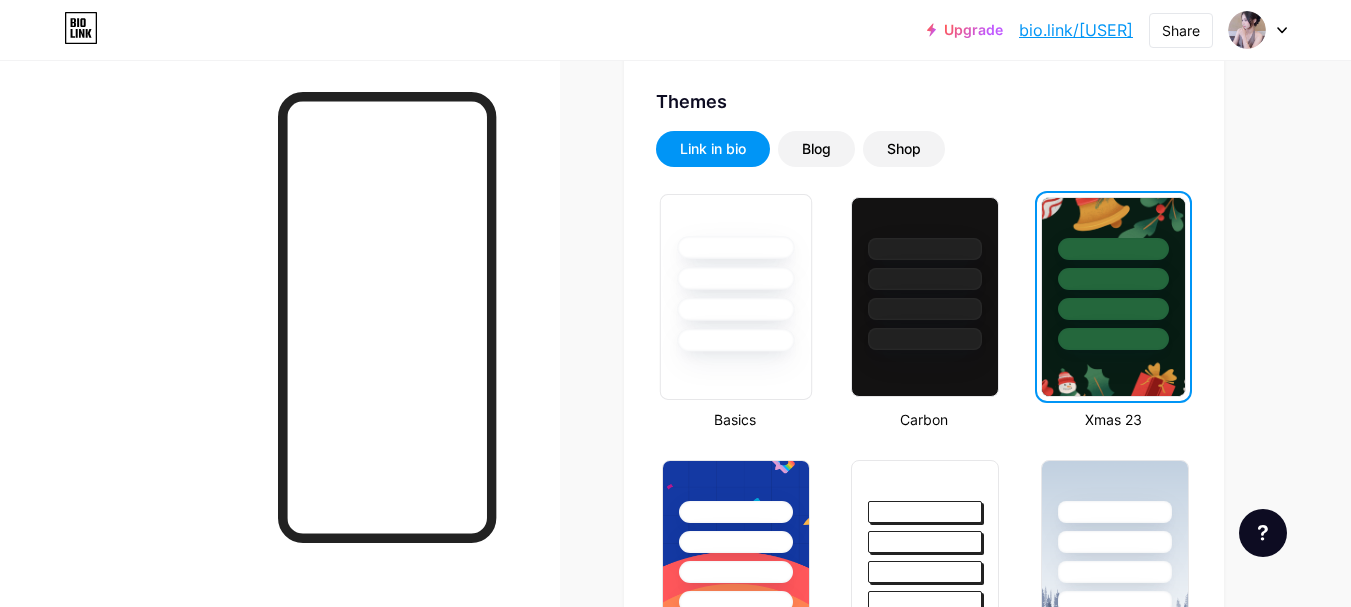 click at bounding box center (735, 309) 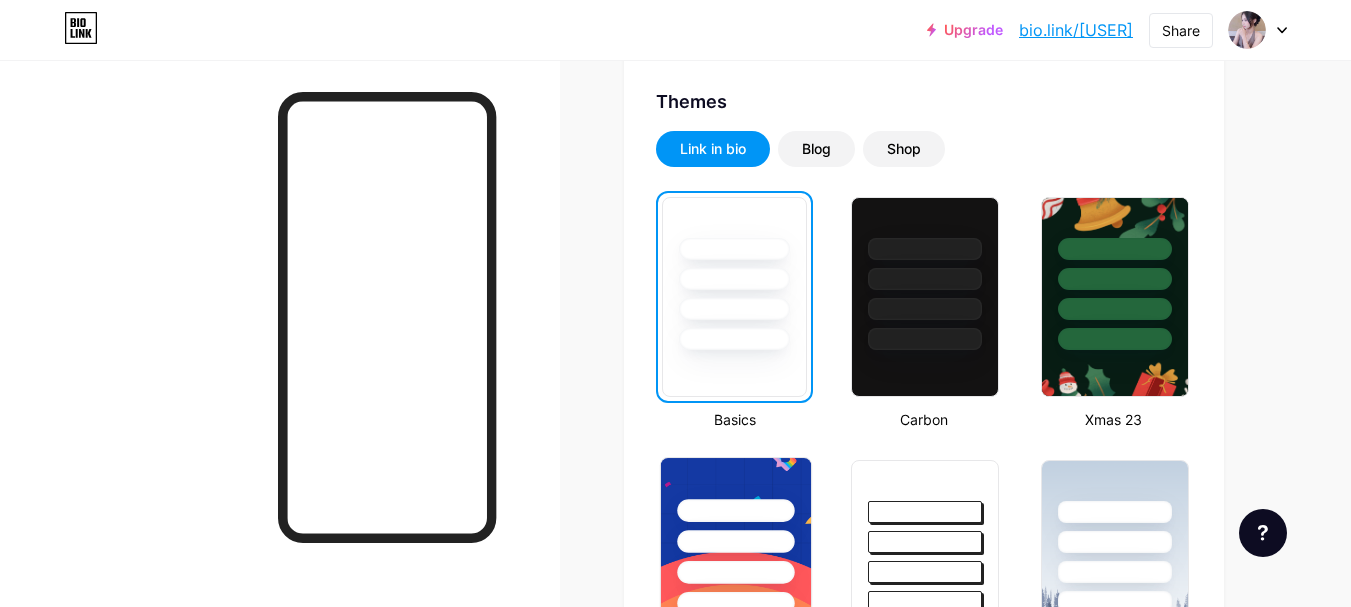 click at bounding box center [736, 536] 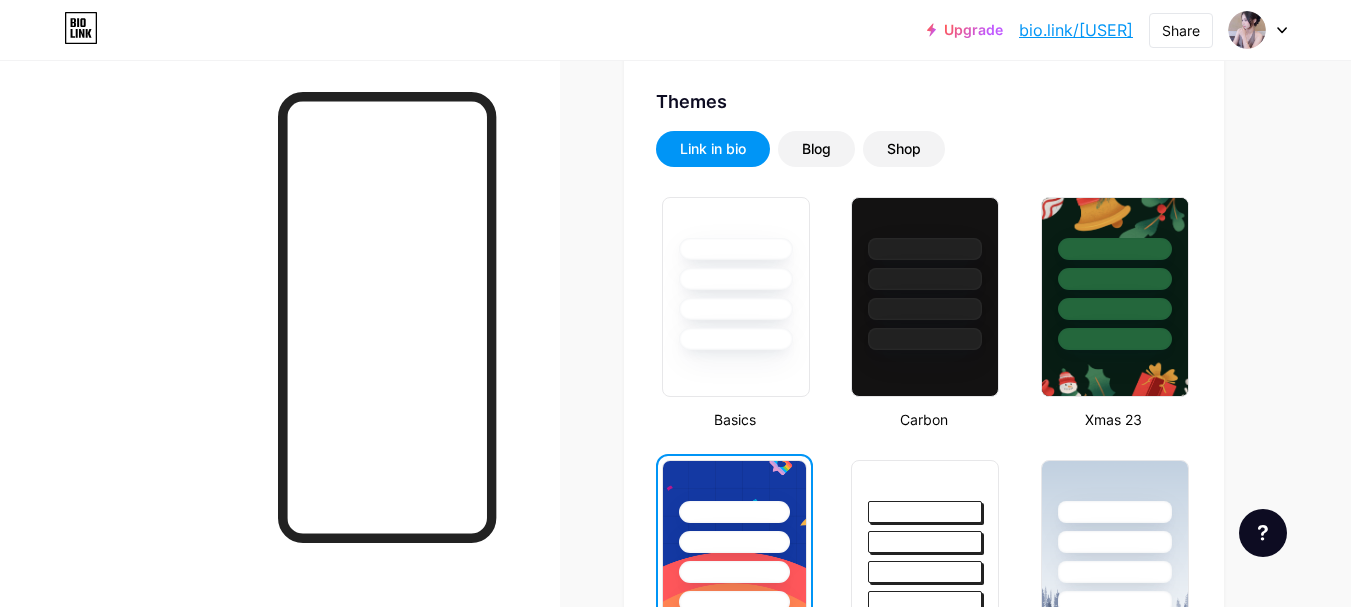 scroll, scrollTop: 600, scrollLeft: 0, axis: vertical 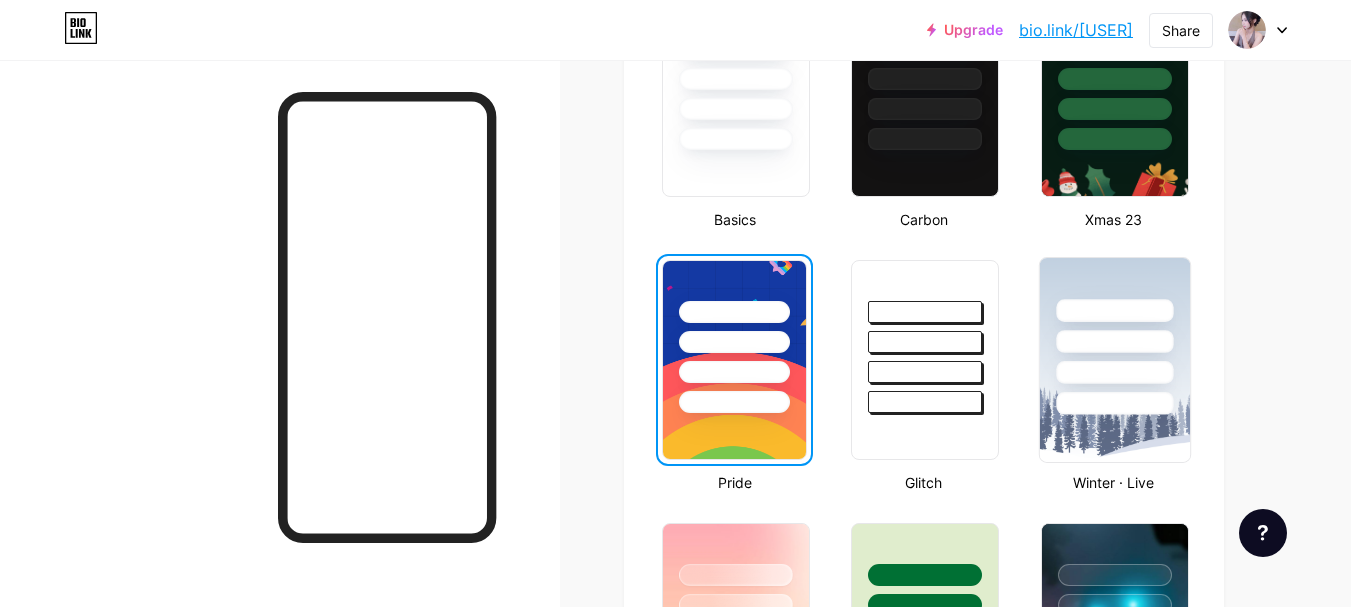 click at bounding box center [1114, 336] 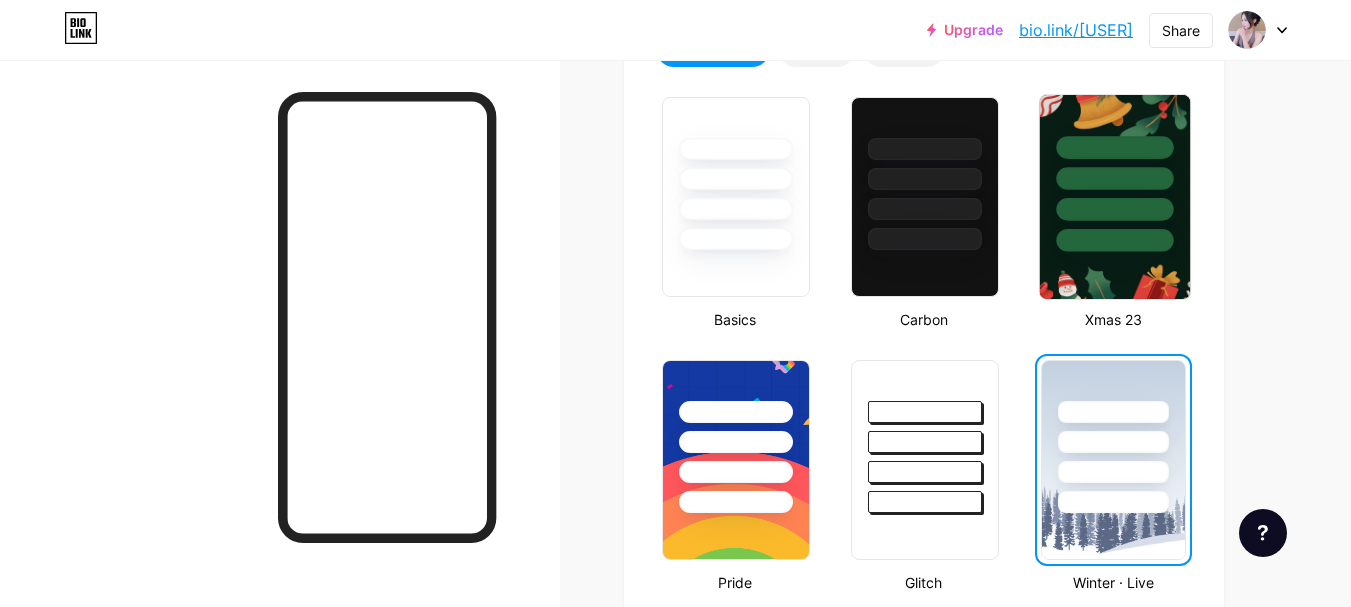 scroll, scrollTop: 0, scrollLeft: 0, axis: both 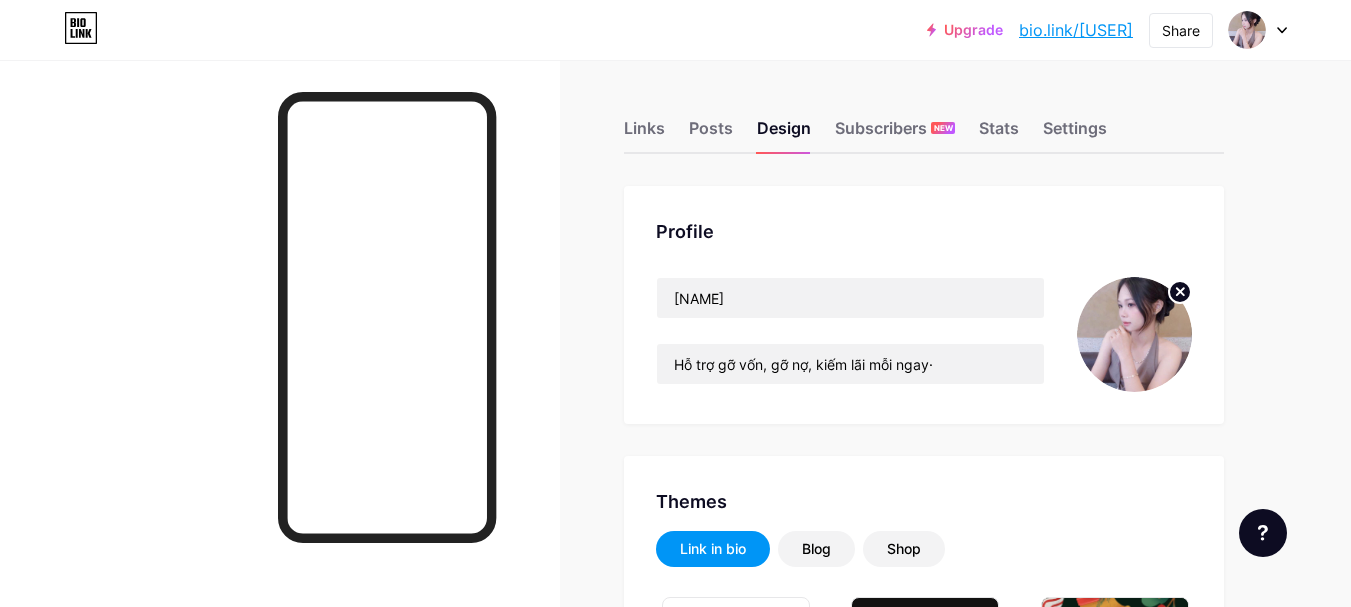 click on "bio.link/[USER]" at bounding box center [1076, 30] 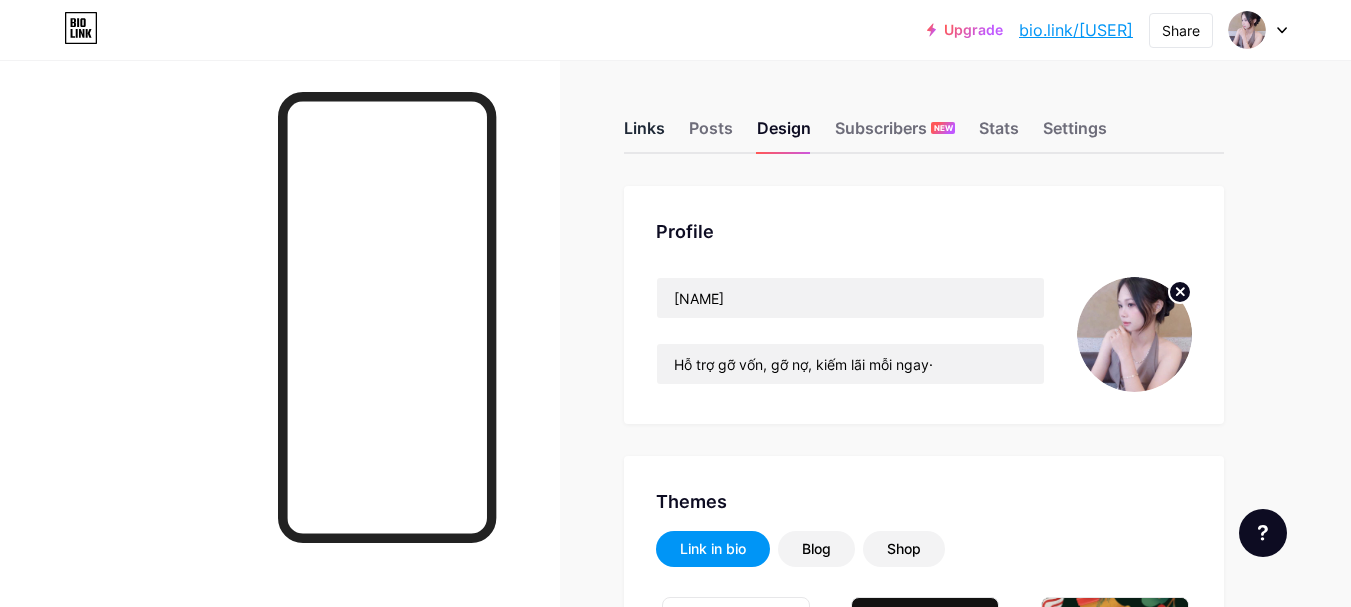 click on "Links" at bounding box center (644, 134) 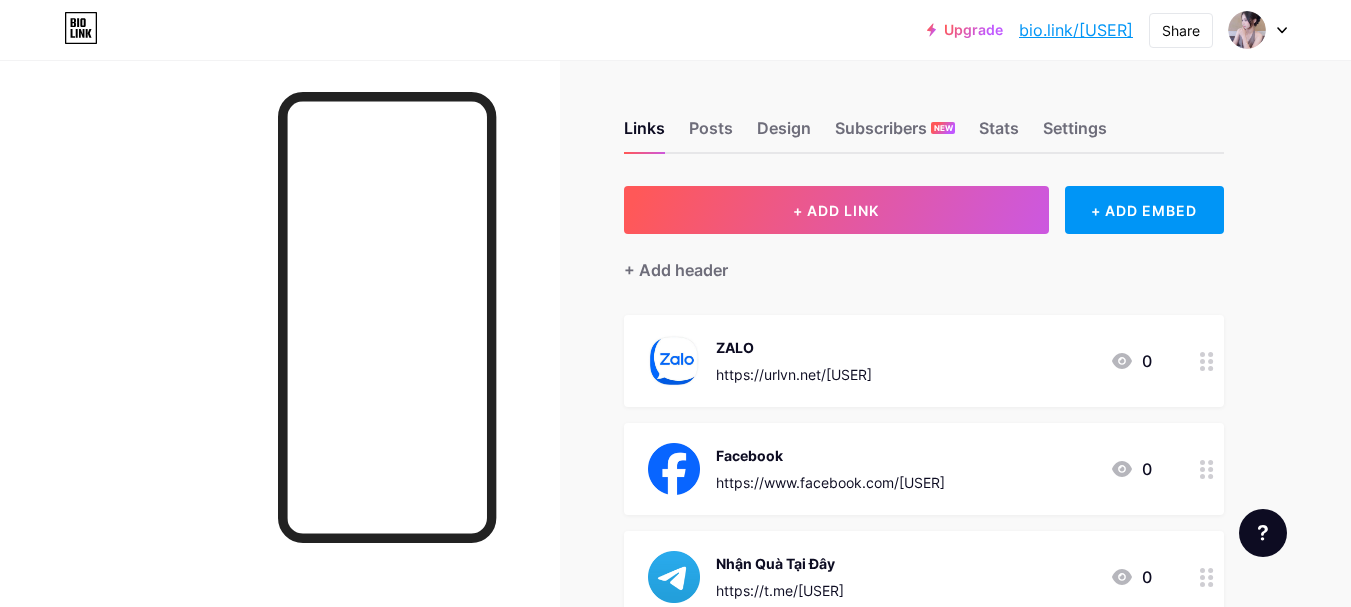 click on "ZALO
https://urlvn.net/[USER]
0" at bounding box center [900, 361] 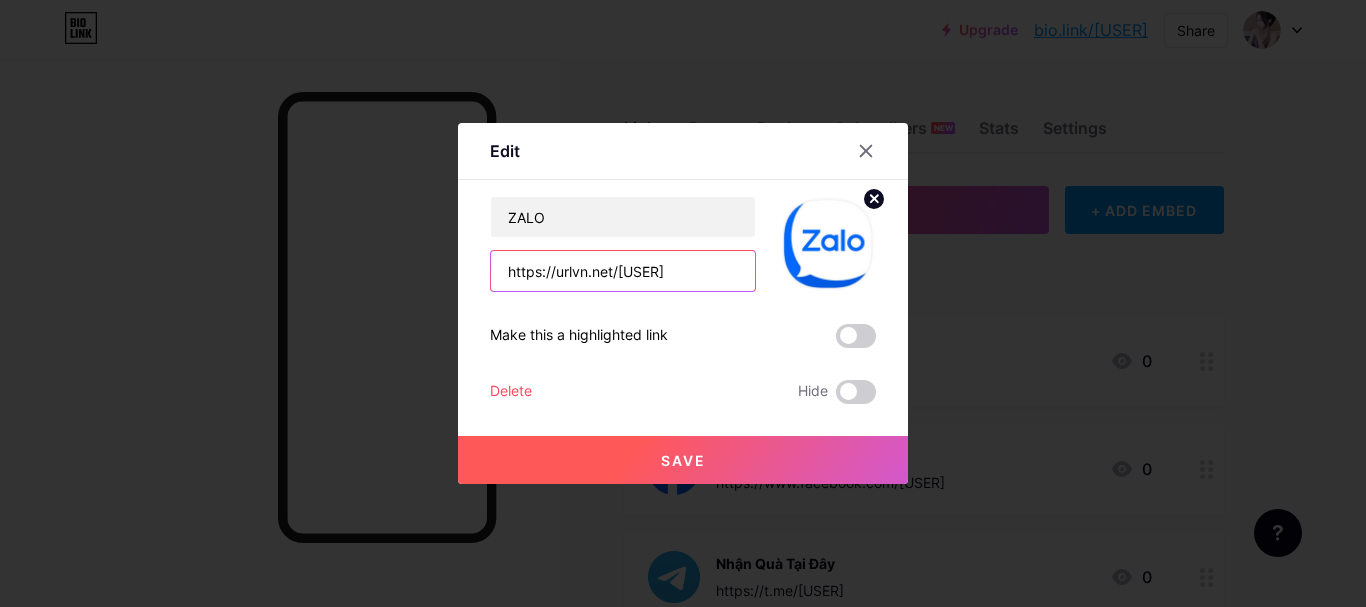 click on "https://urlvn.net/[USER]" at bounding box center [623, 271] 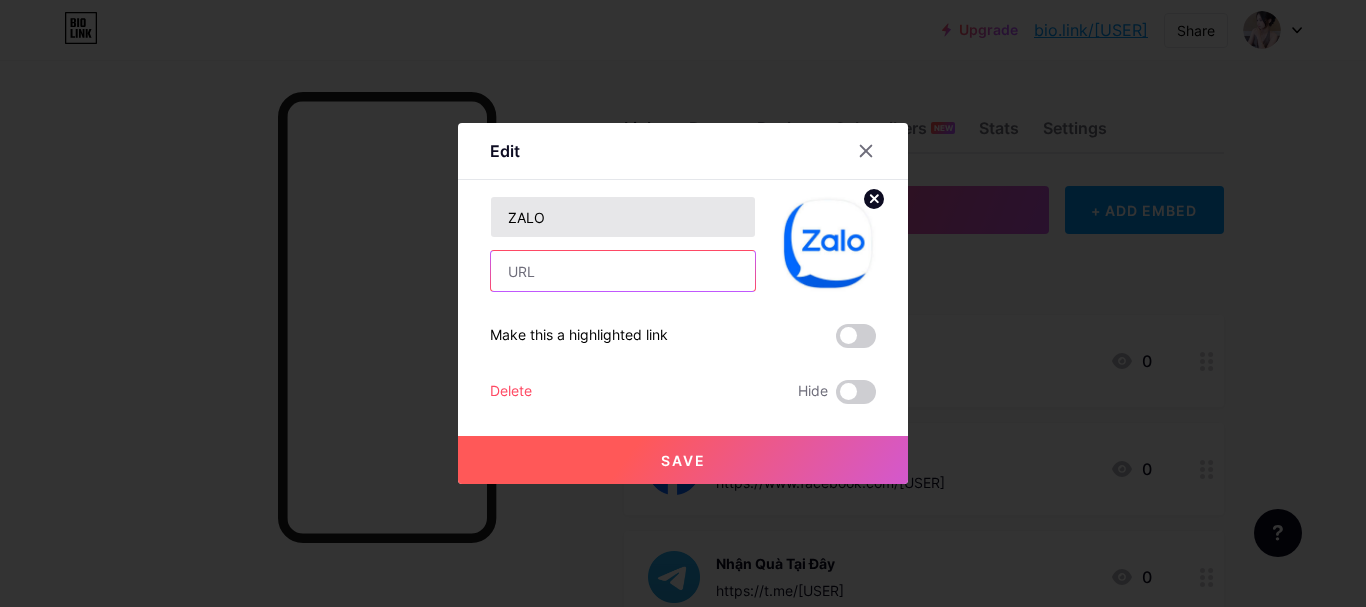type 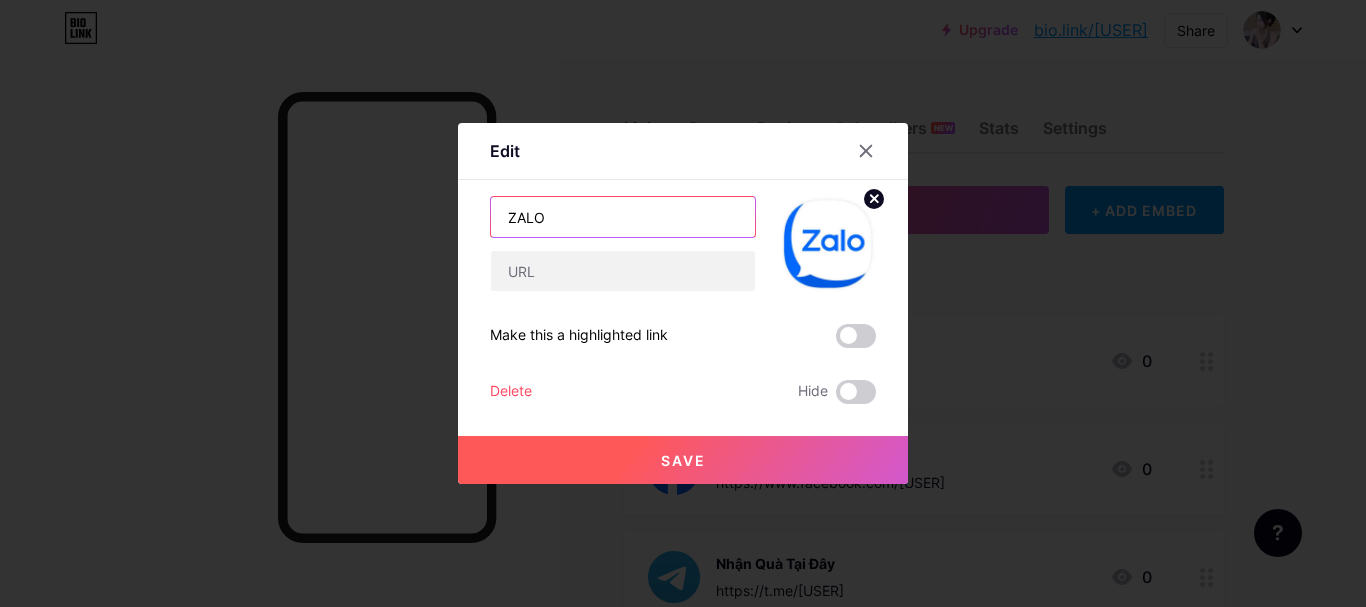 click on "ZALO" at bounding box center (623, 217) 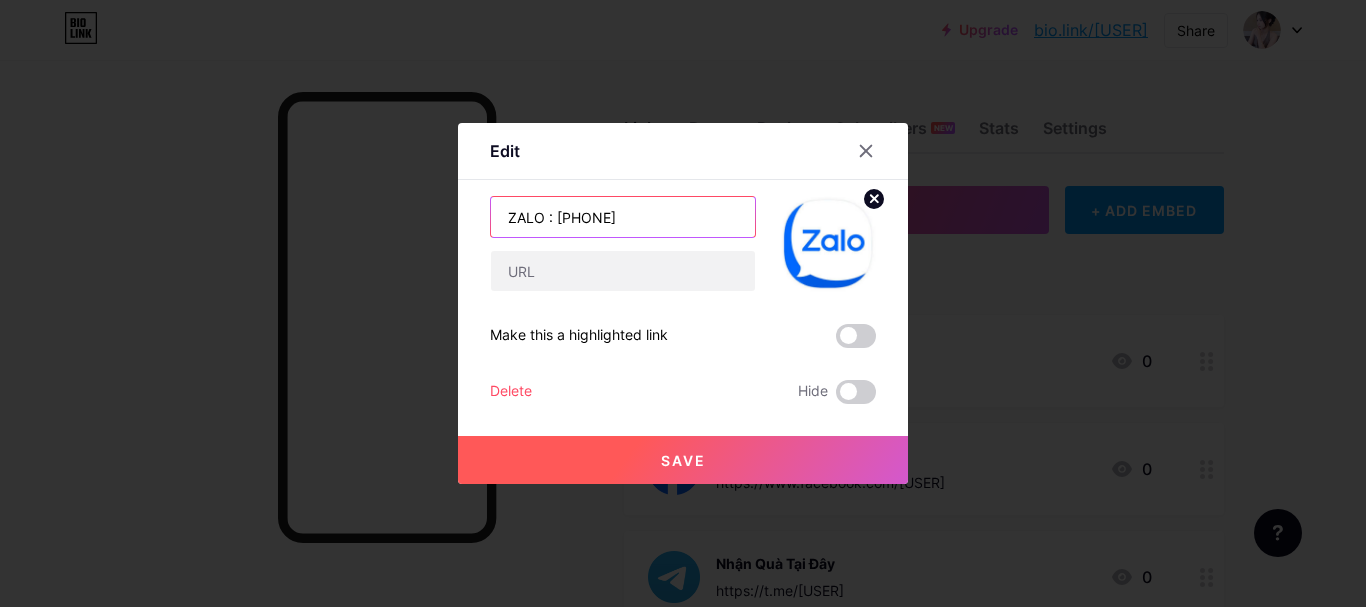 type on "ZALO : [PHONE]" 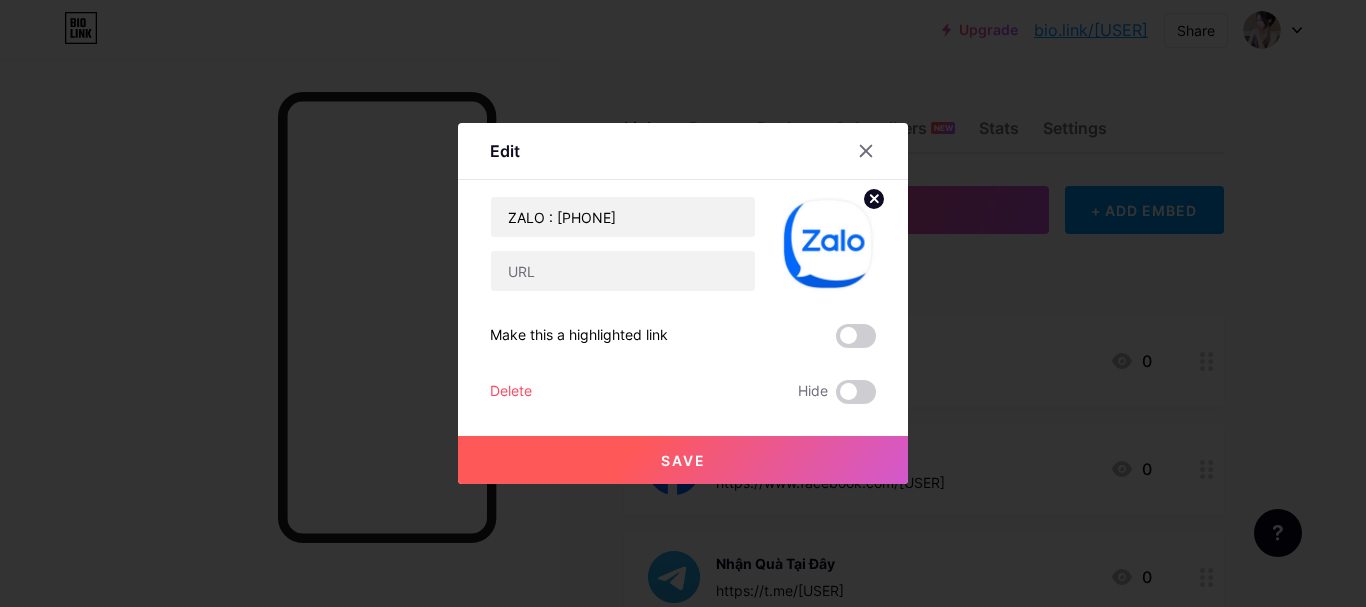 click on "Save" at bounding box center [683, 460] 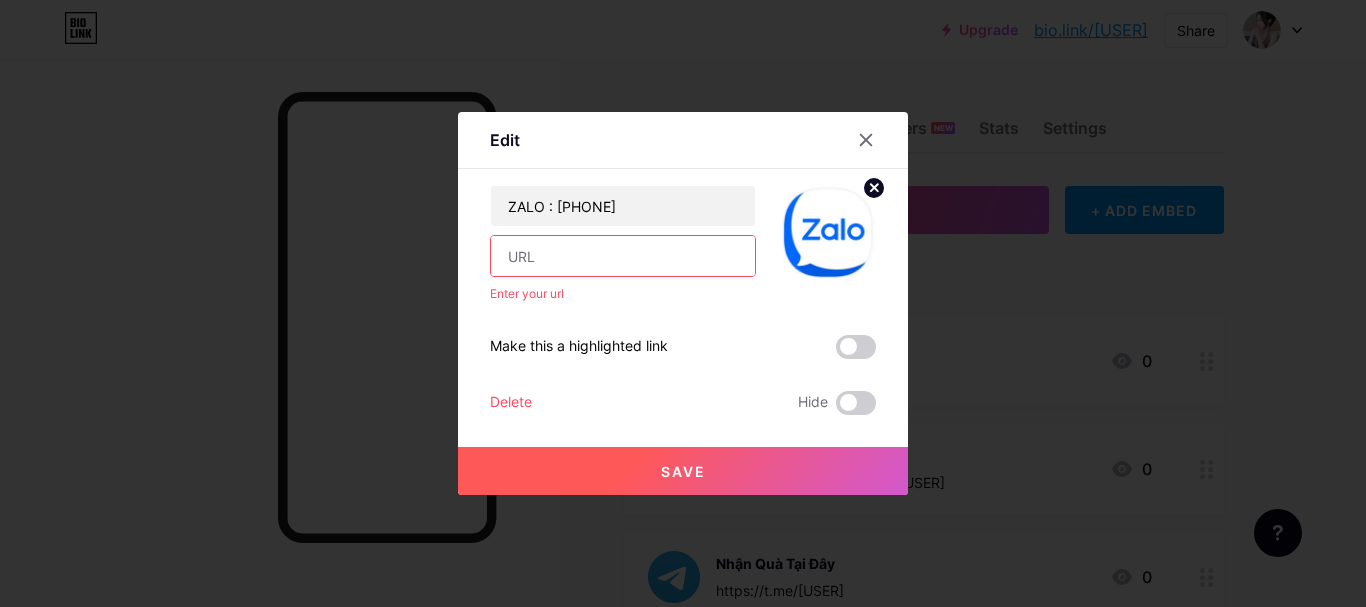 click at bounding box center (623, 256) 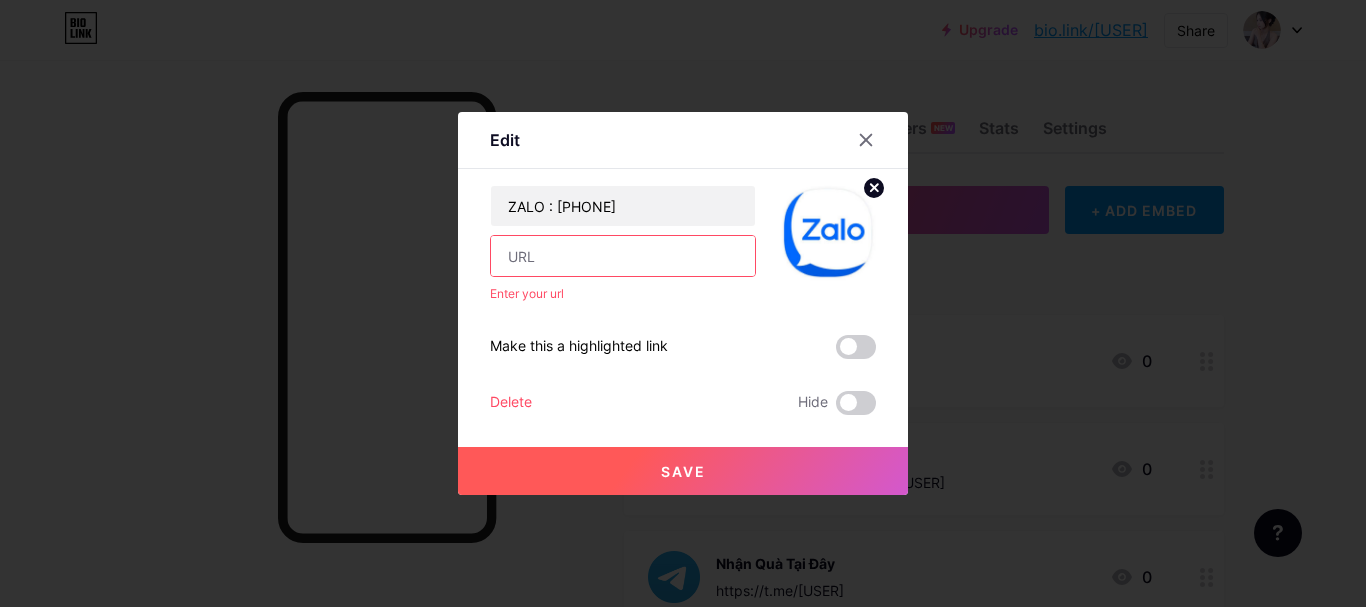 paste on "https://urlvn.net/[USER]" 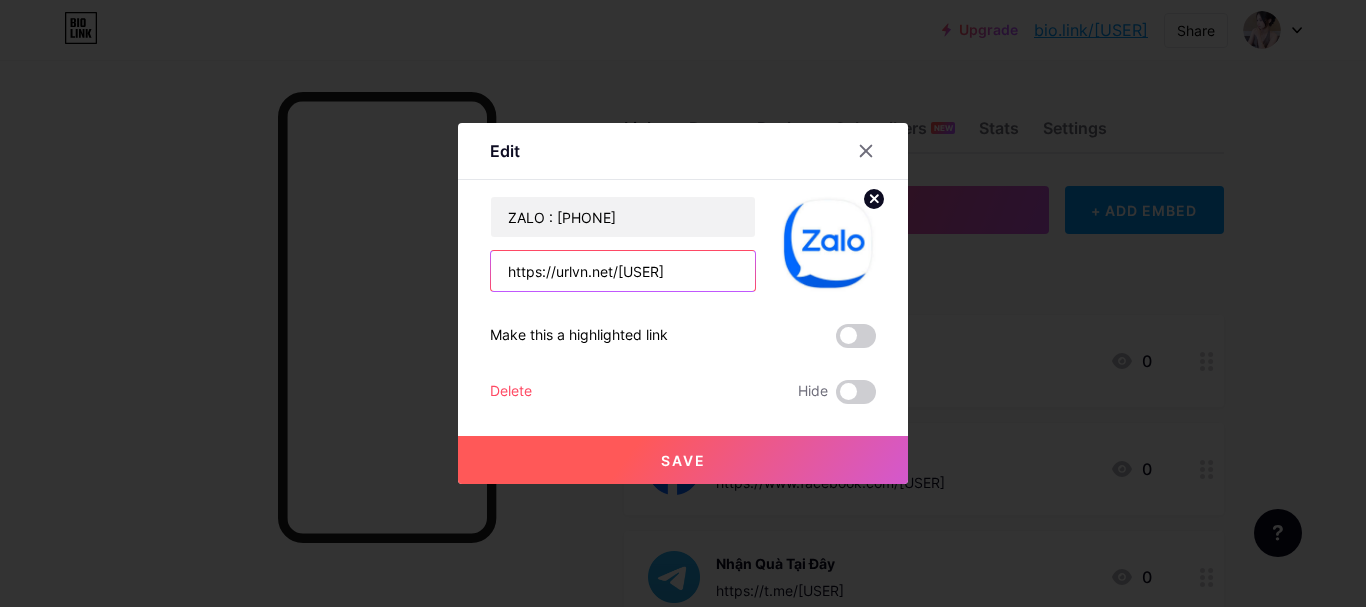 type on "https://urlvn.net/[USER]" 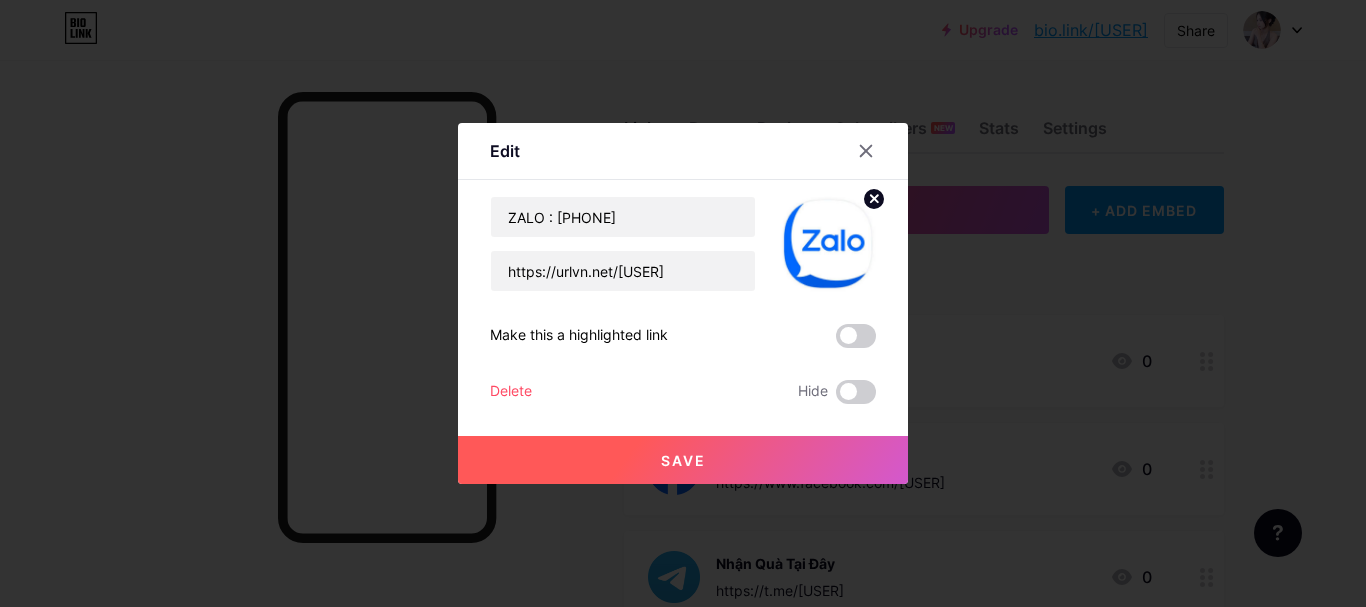 click on "Save" at bounding box center (683, 460) 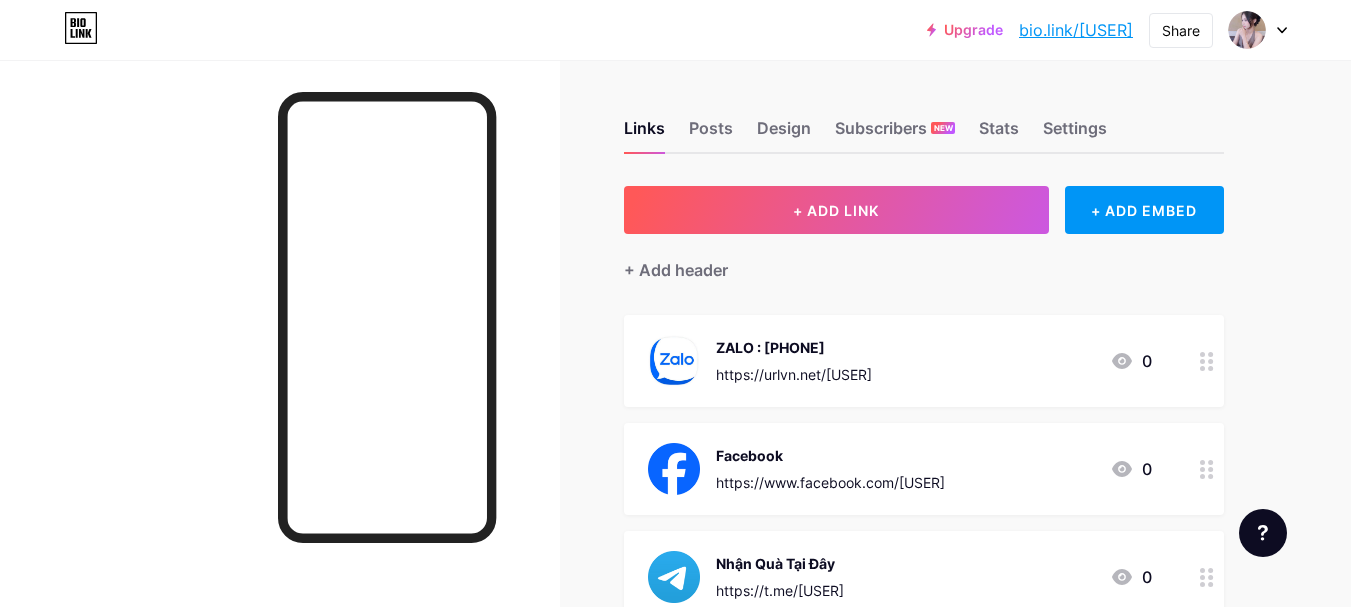 scroll, scrollTop: 200, scrollLeft: 0, axis: vertical 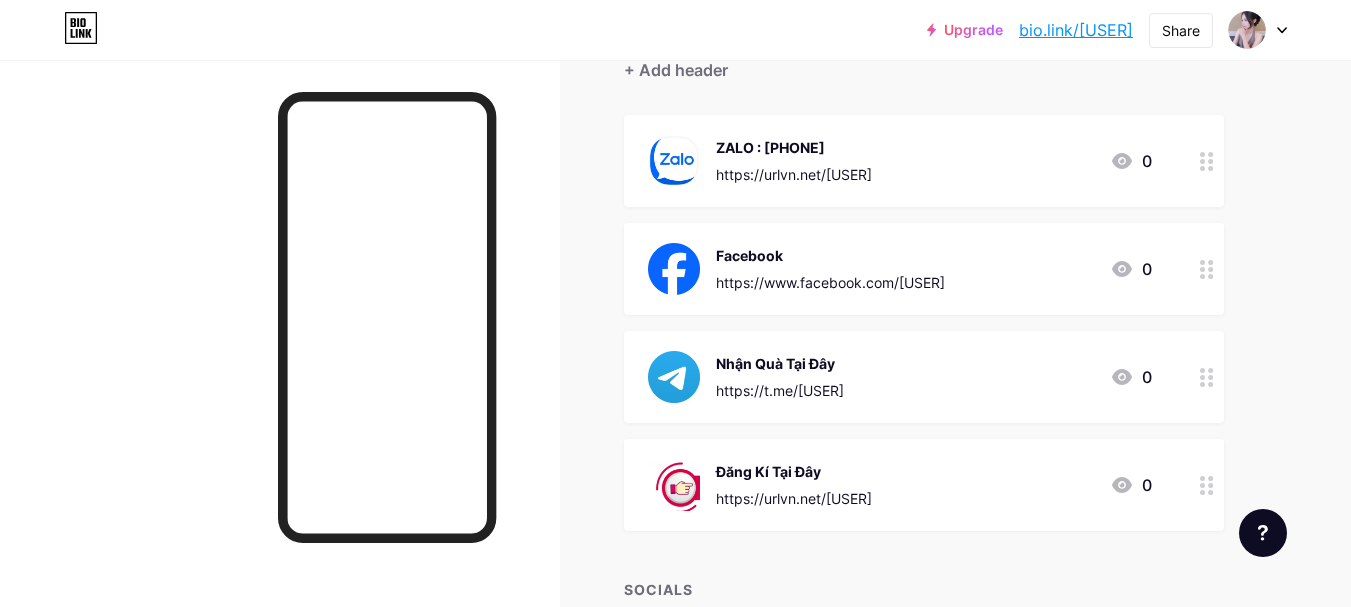 click on "Nhận Quà Tại Đây
https://t.me/[USER]
0" at bounding box center [900, 377] 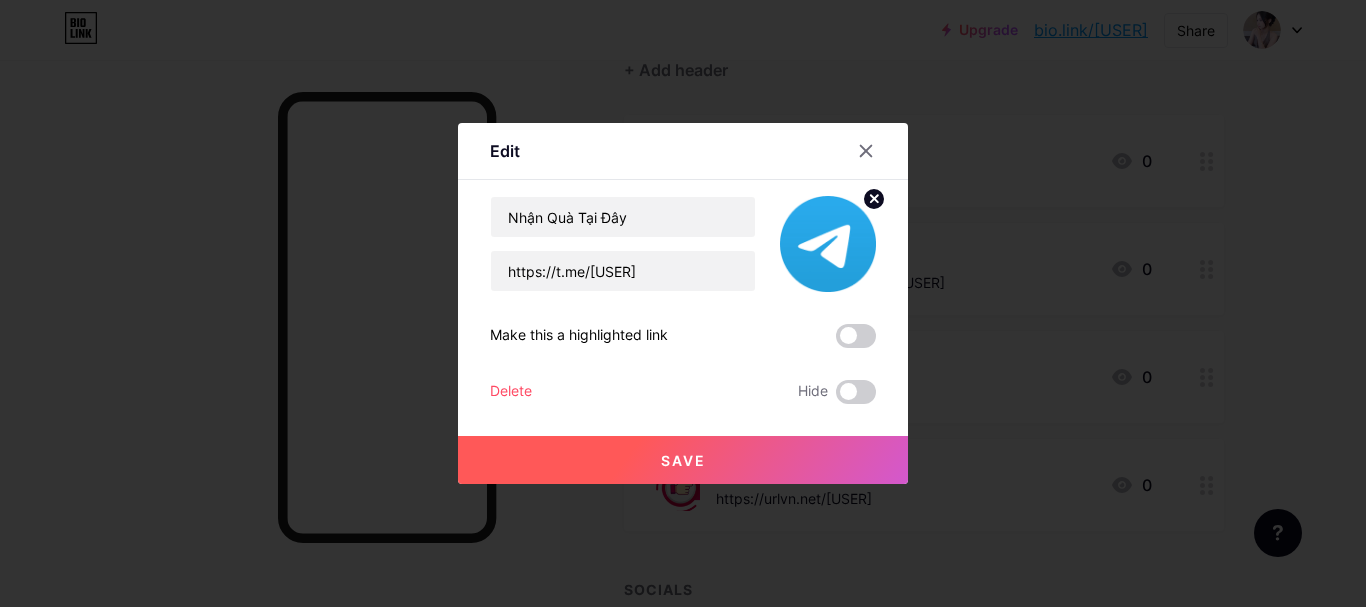 click on "Save" at bounding box center (683, 460) 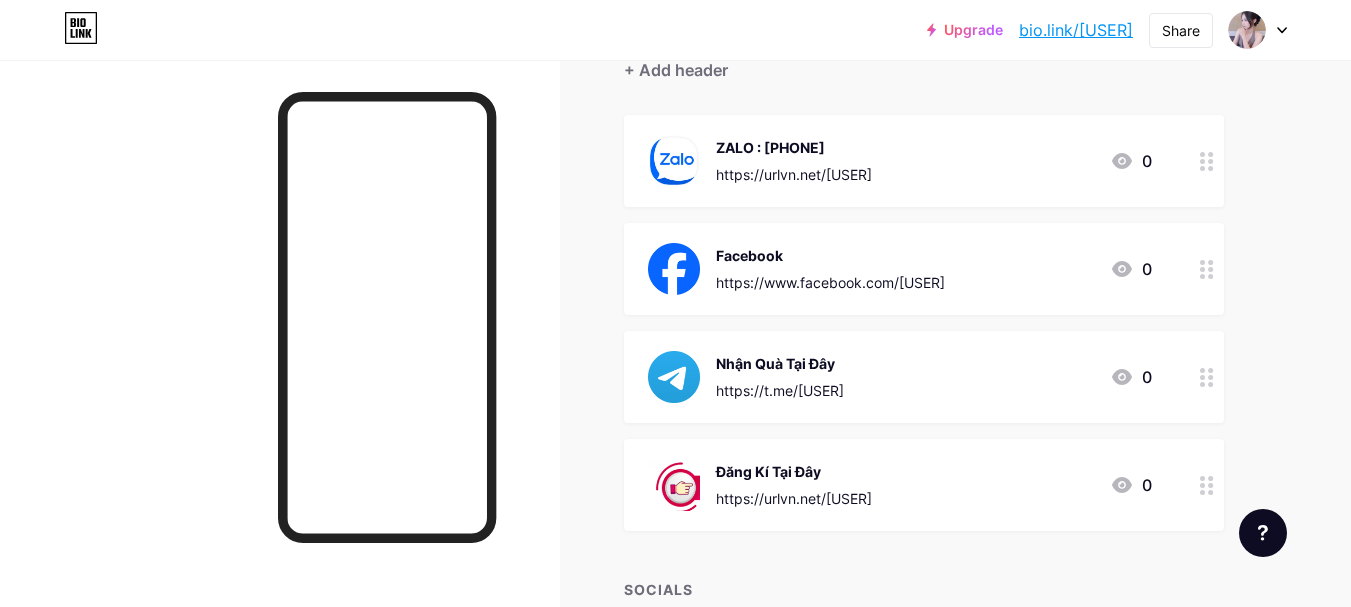 click on "bio.link/[USER]" at bounding box center (1076, 30) 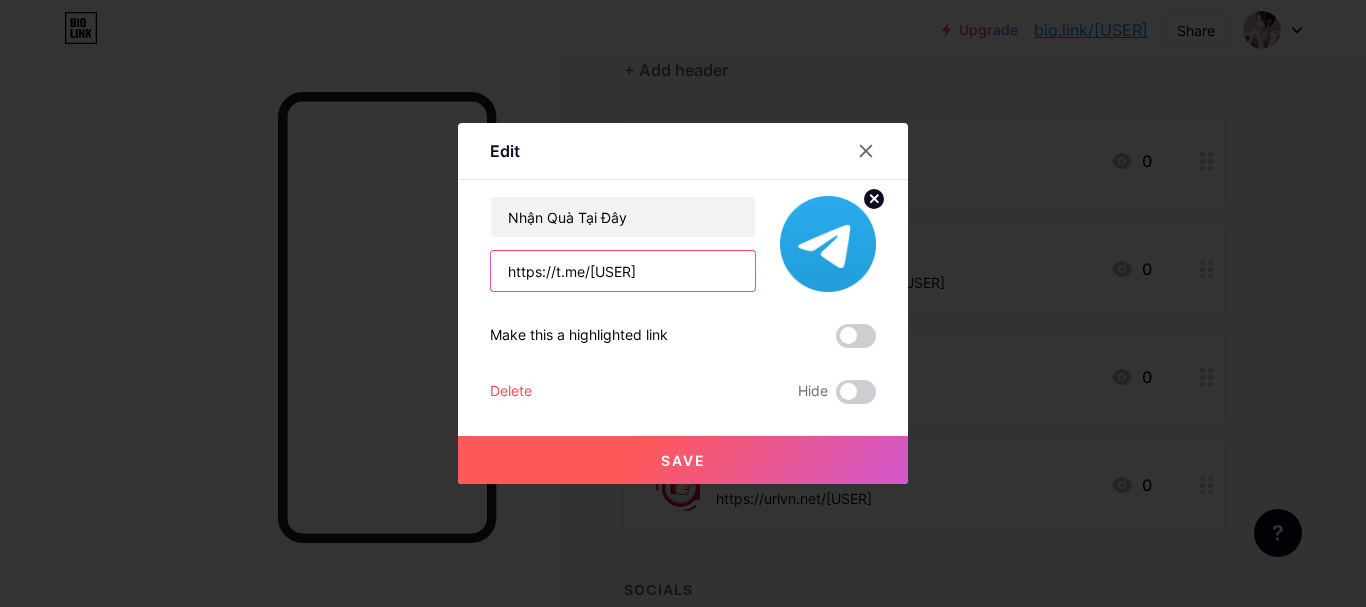 click on "https://t.me/[USER]" at bounding box center [623, 271] 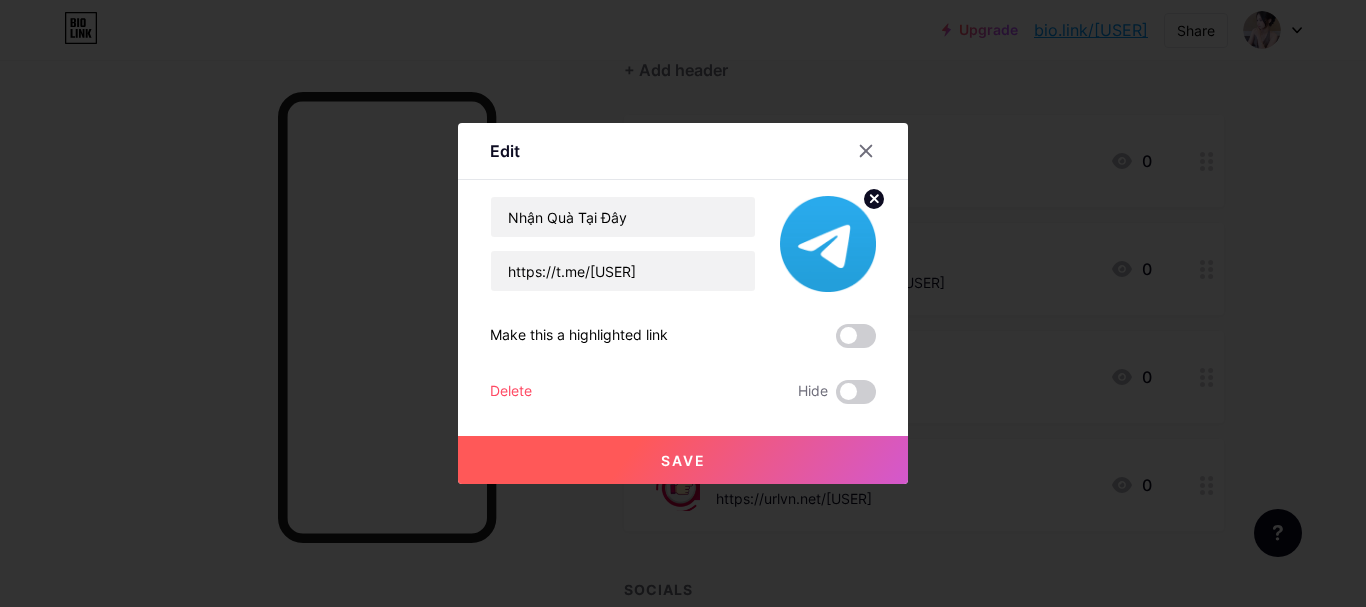 click on "Save" at bounding box center [683, 460] 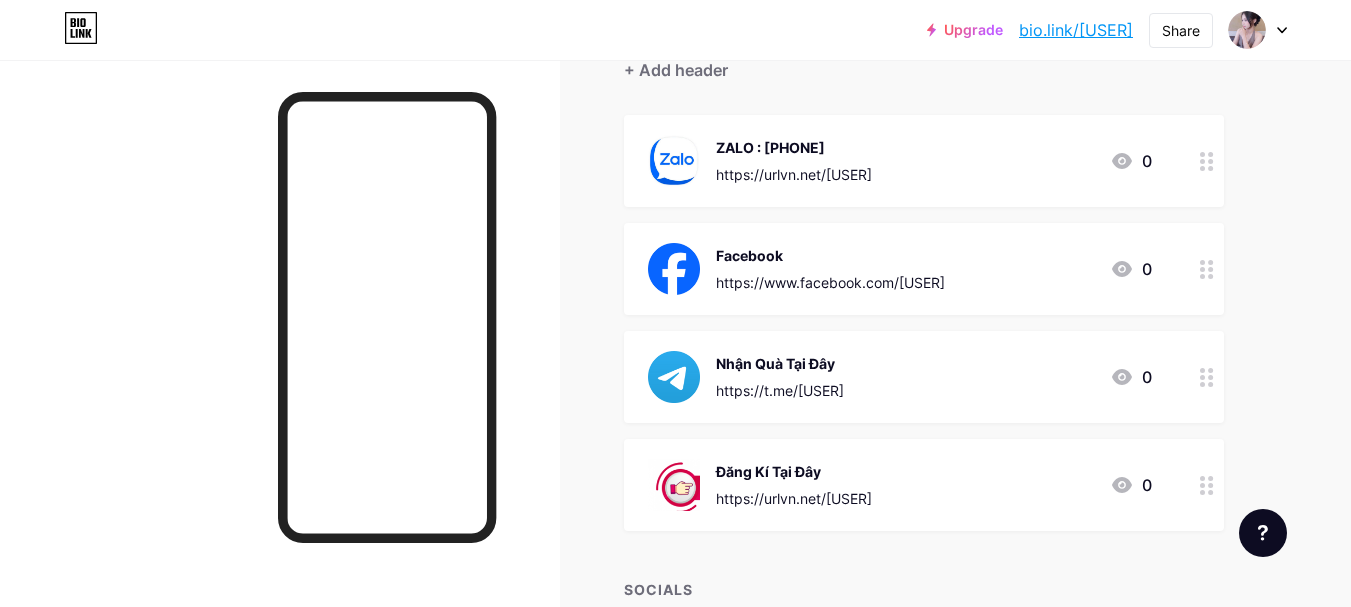 click on "bio.link/[USER]" at bounding box center (1076, 30) 